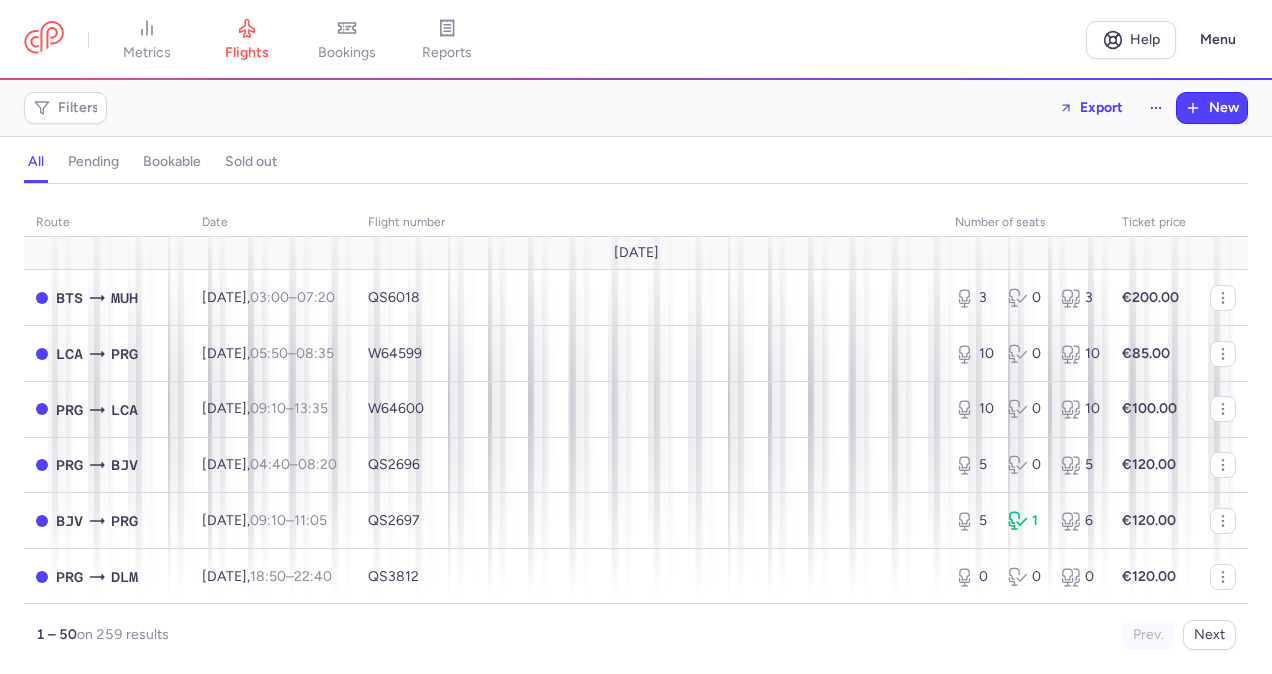 scroll, scrollTop: 0, scrollLeft: 0, axis: both 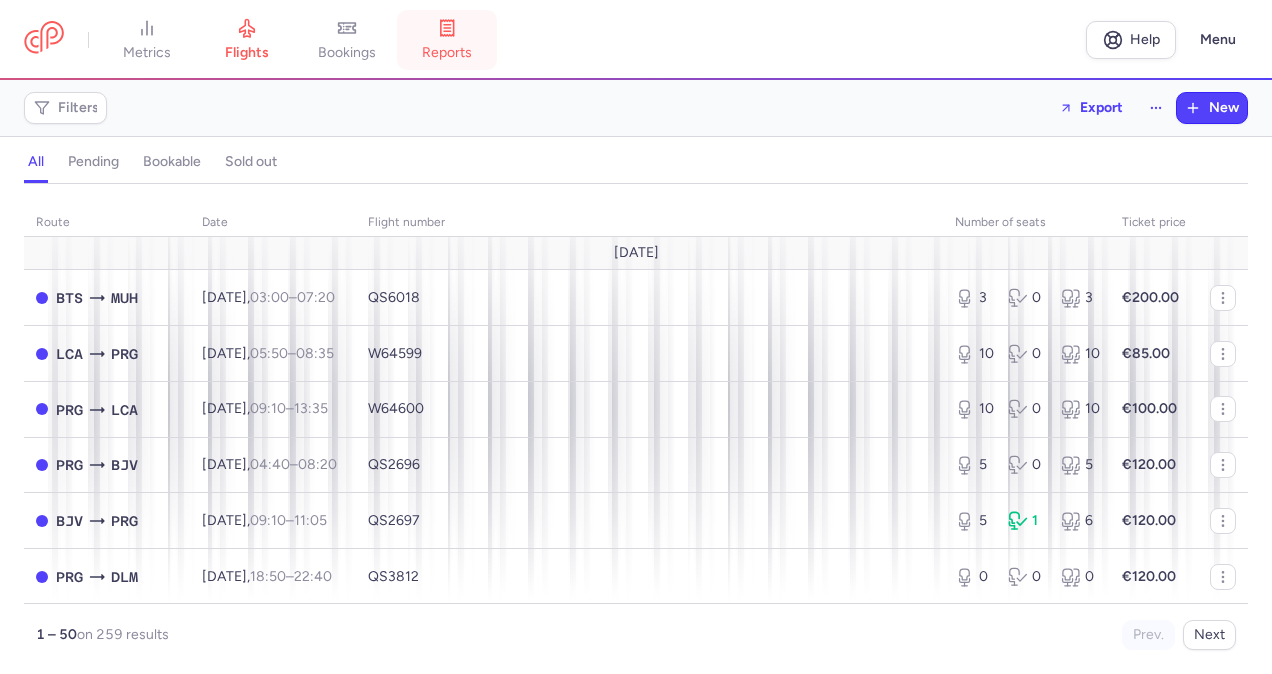 click on "reports" at bounding box center [447, 40] 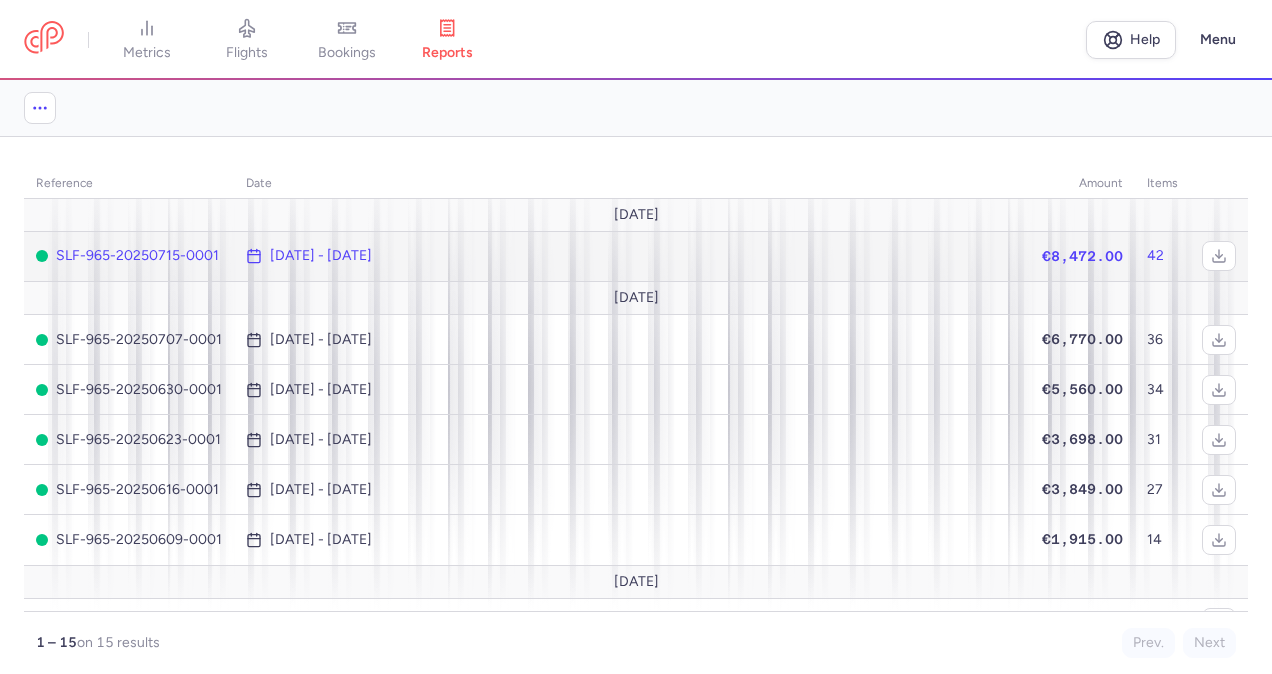 click on "SLF-965-20250715-0001" 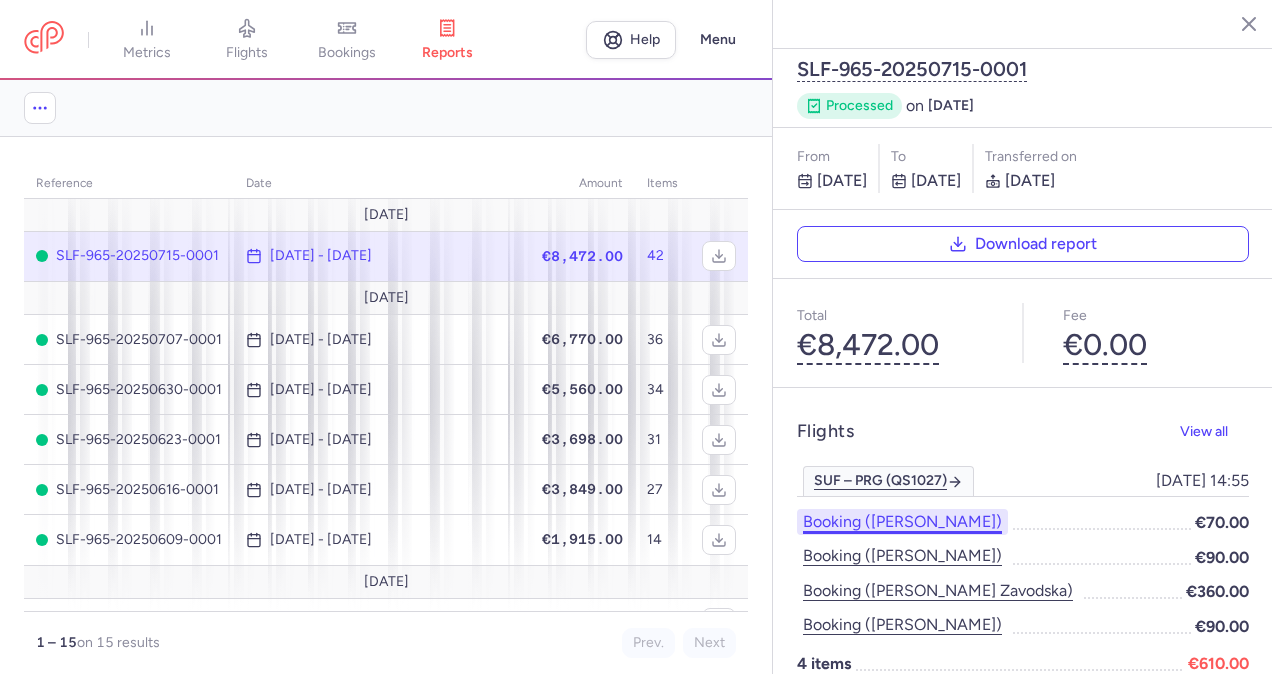 click on "Booking ([PERSON_NAME])" at bounding box center [902, 522] 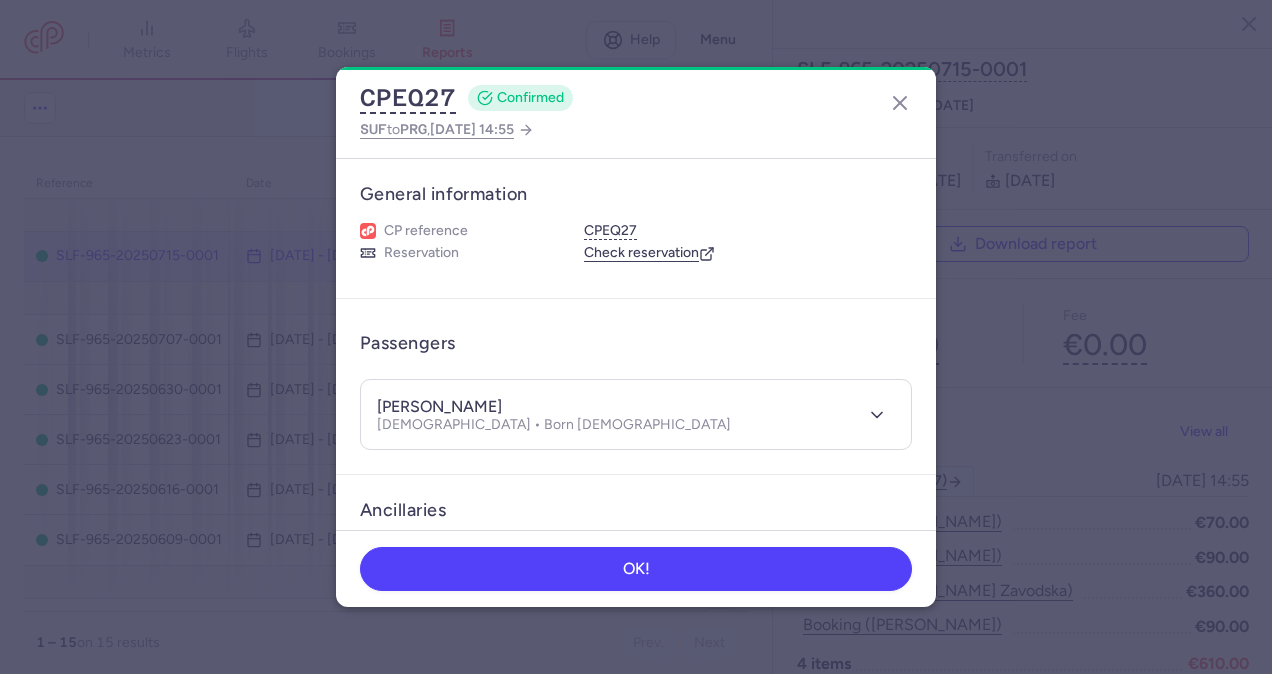 drag, startPoint x: 509, startPoint y: 346, endPoint x: 550, endPoint y: 368, distance: 46.52956 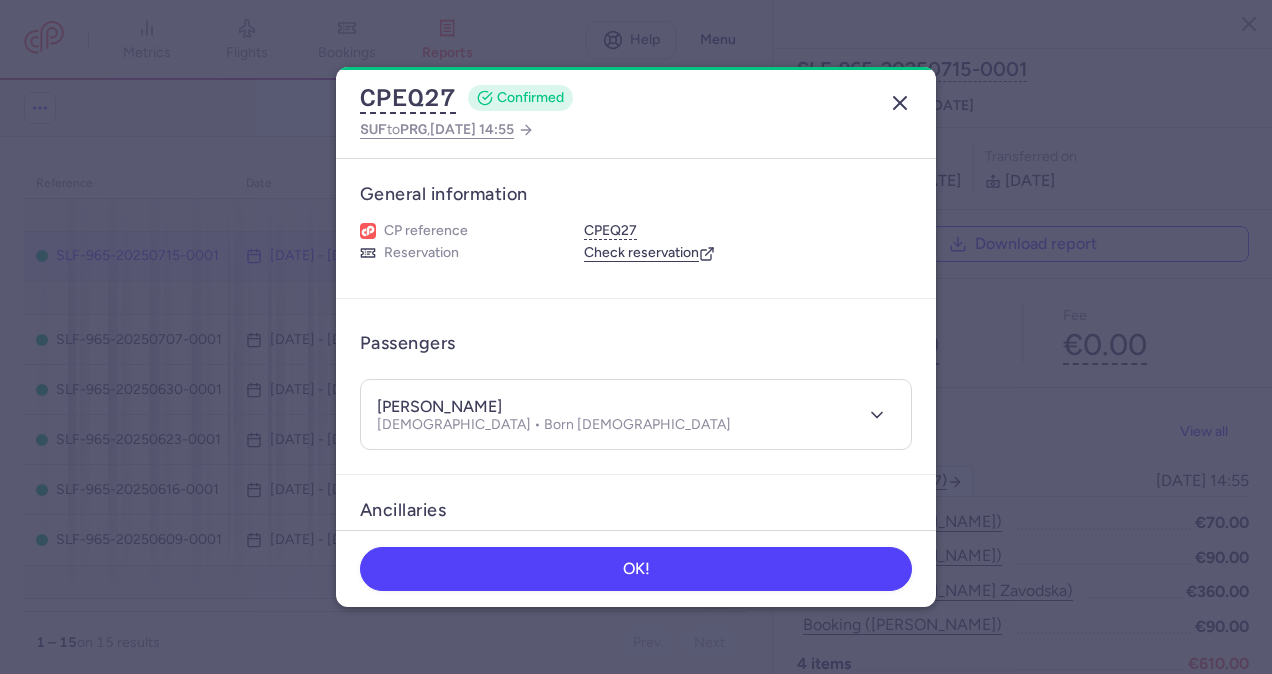 click 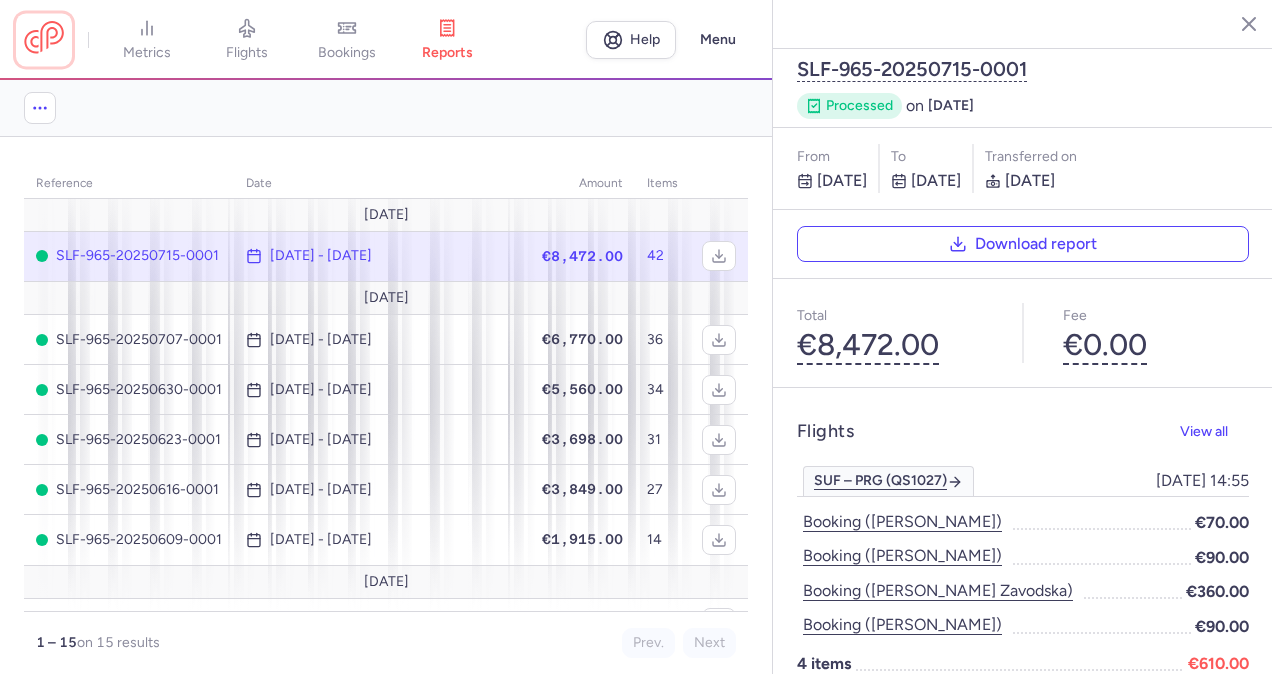 click at bounding box center (44, 39) 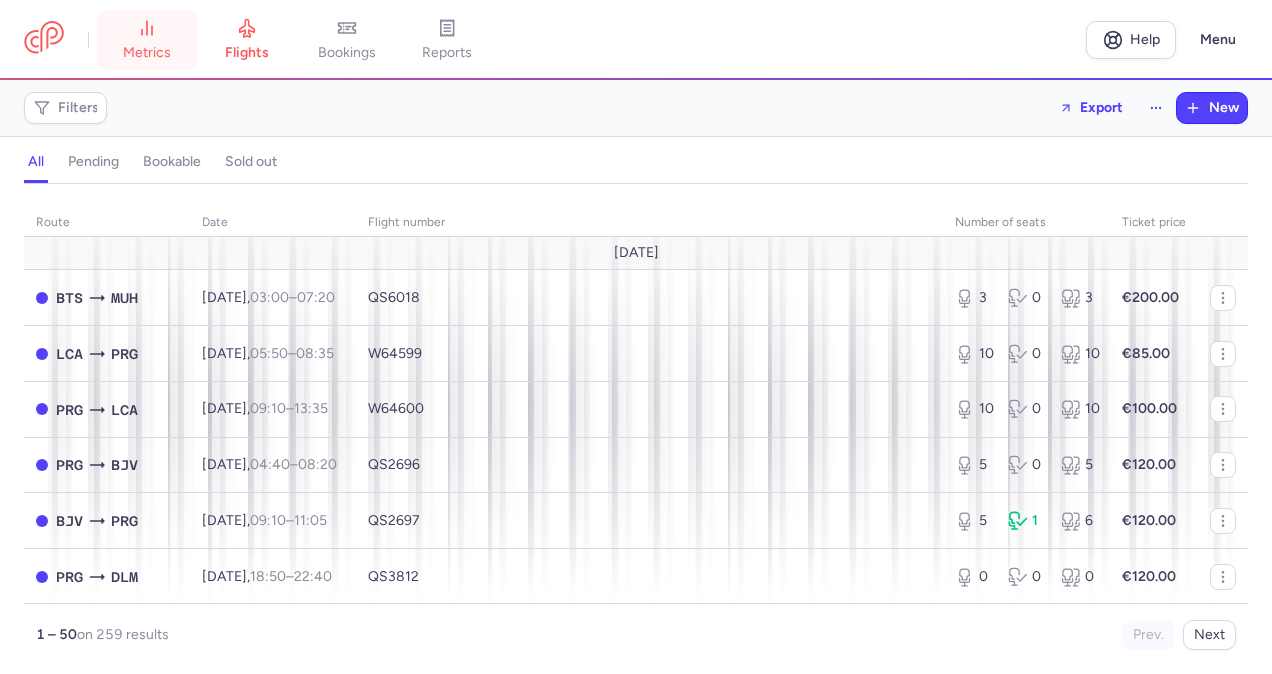 click on "metrics" at bounding box center [147, 53] 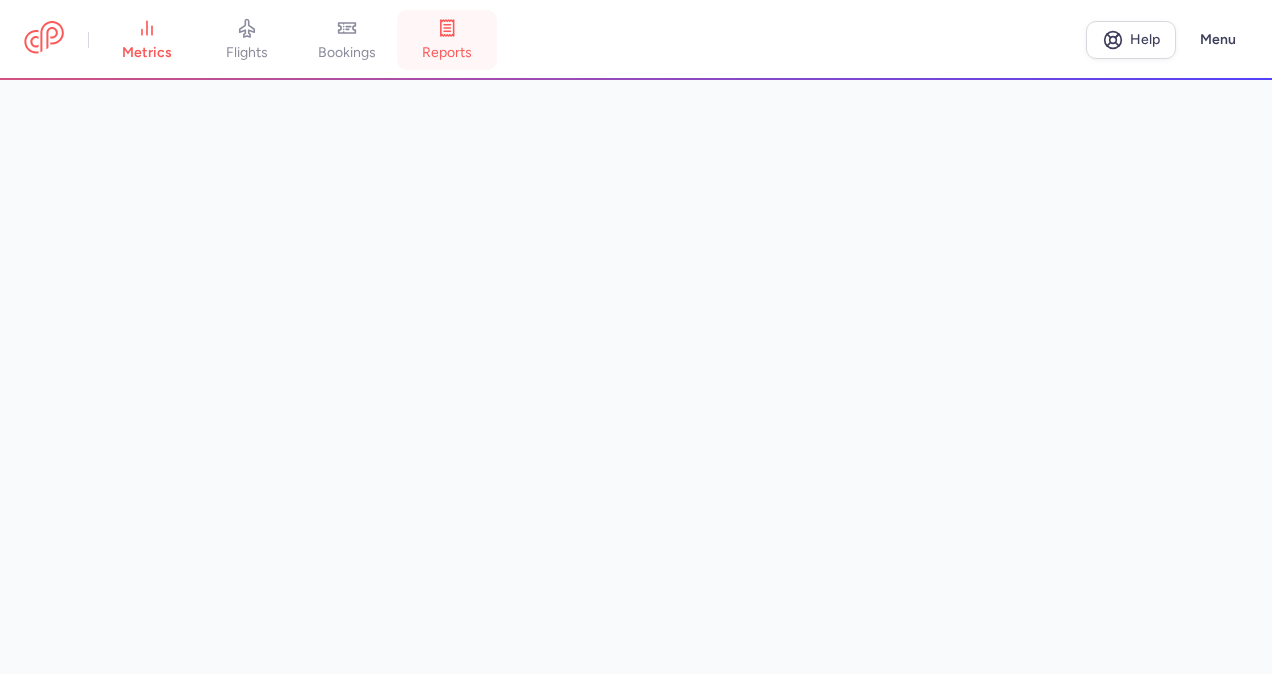 click on "reports" at bounding box center (447, 40) 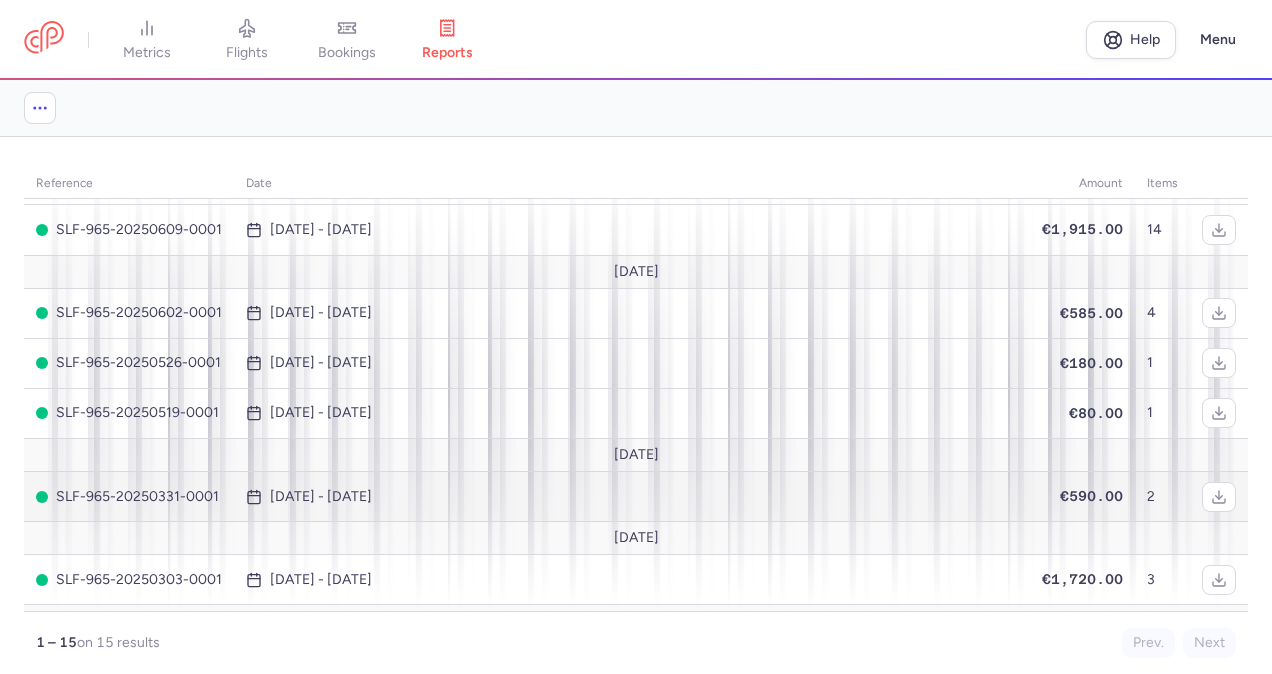 scroll, scrollTop: 0, scrollLeft: 0, axis: both 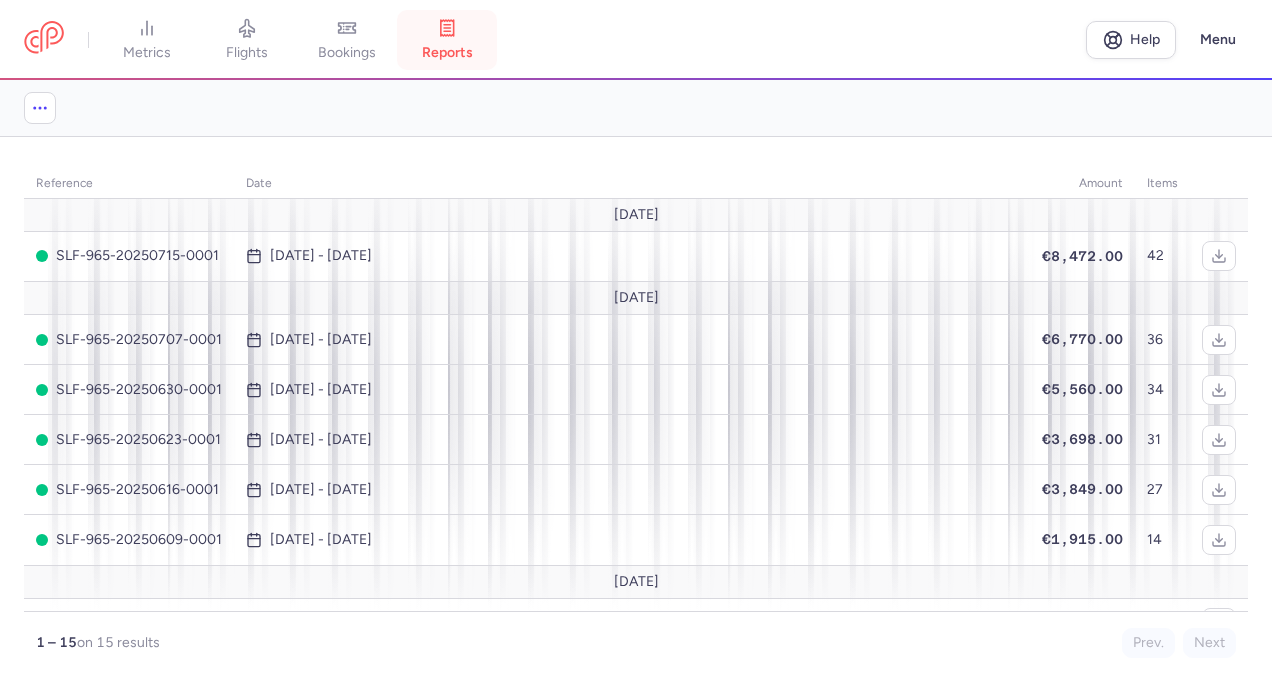 click on "reports" at bounding box center (447, 40) 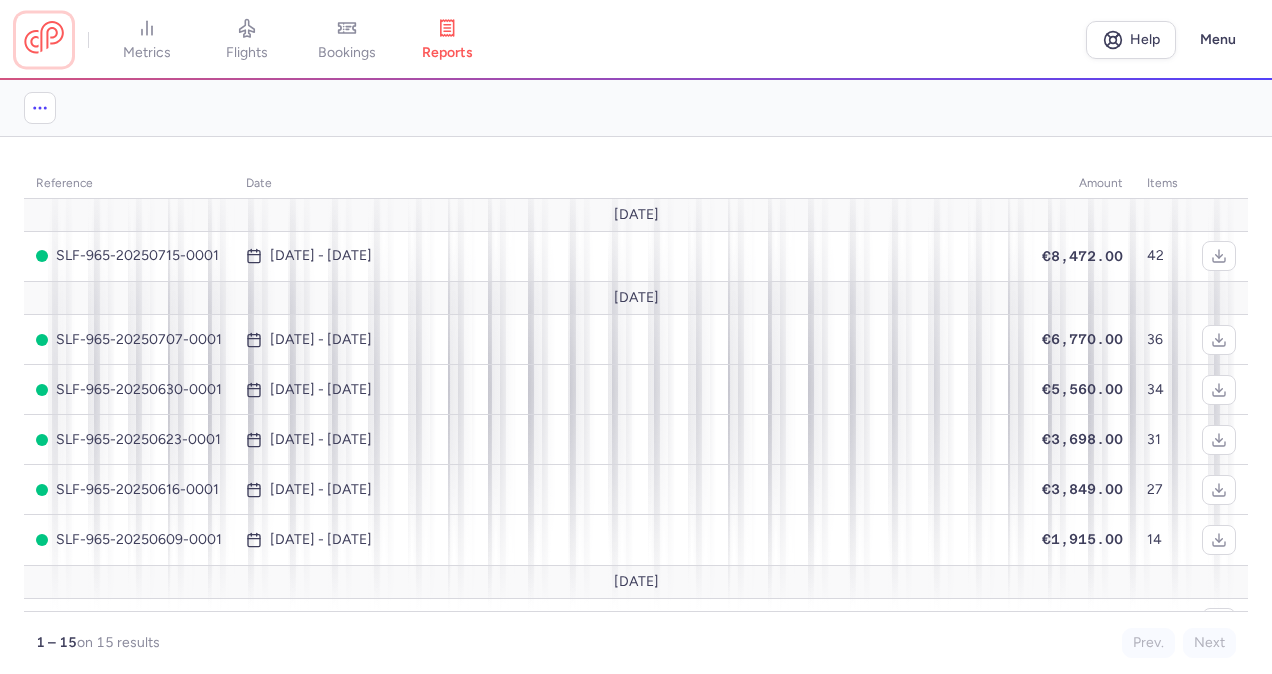 click at bounding box center [44, 39] 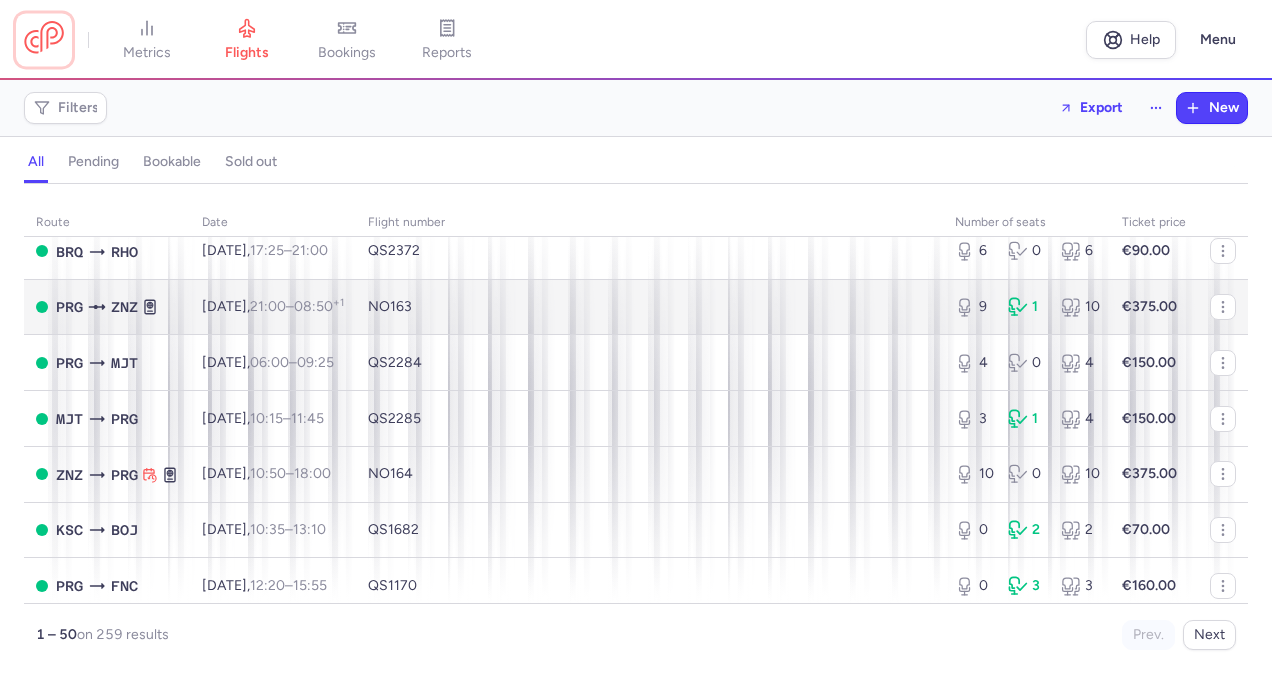 scroll, scrollTop: 1500, scrollLeft: 0, axis: vertical 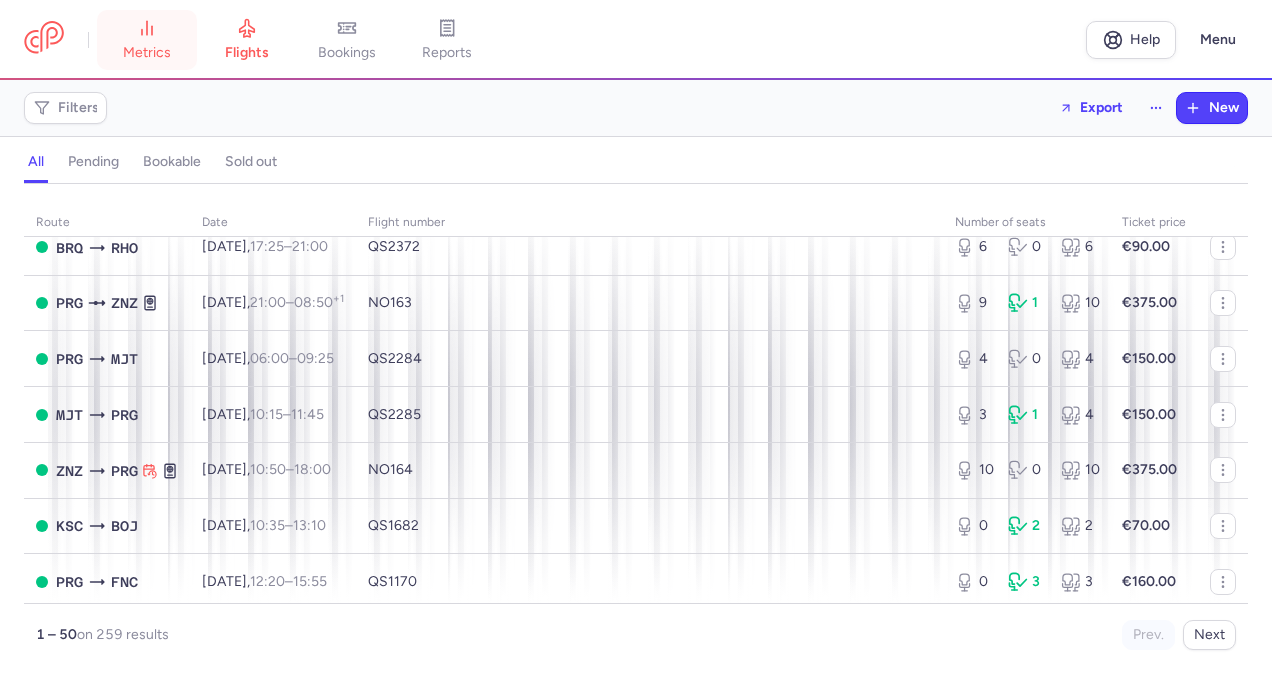 click on "metrics" at bounding box center (147, 40) 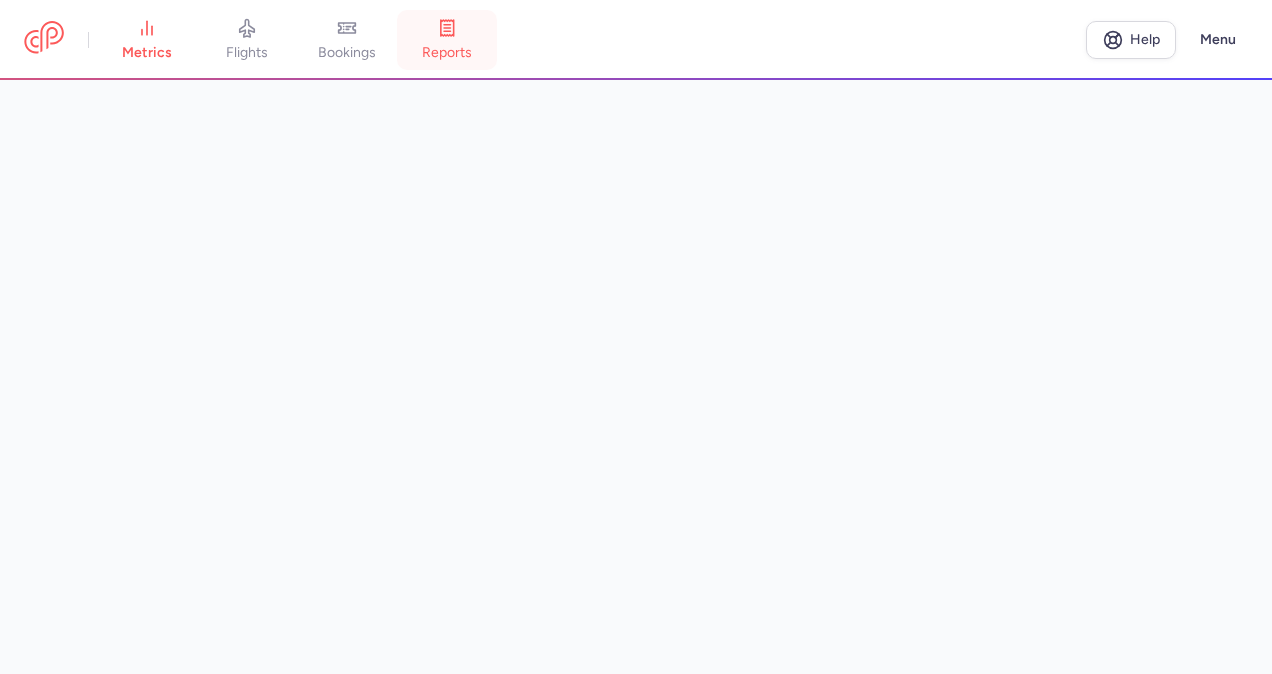 click on "reports" at bounding box center (447, 40) 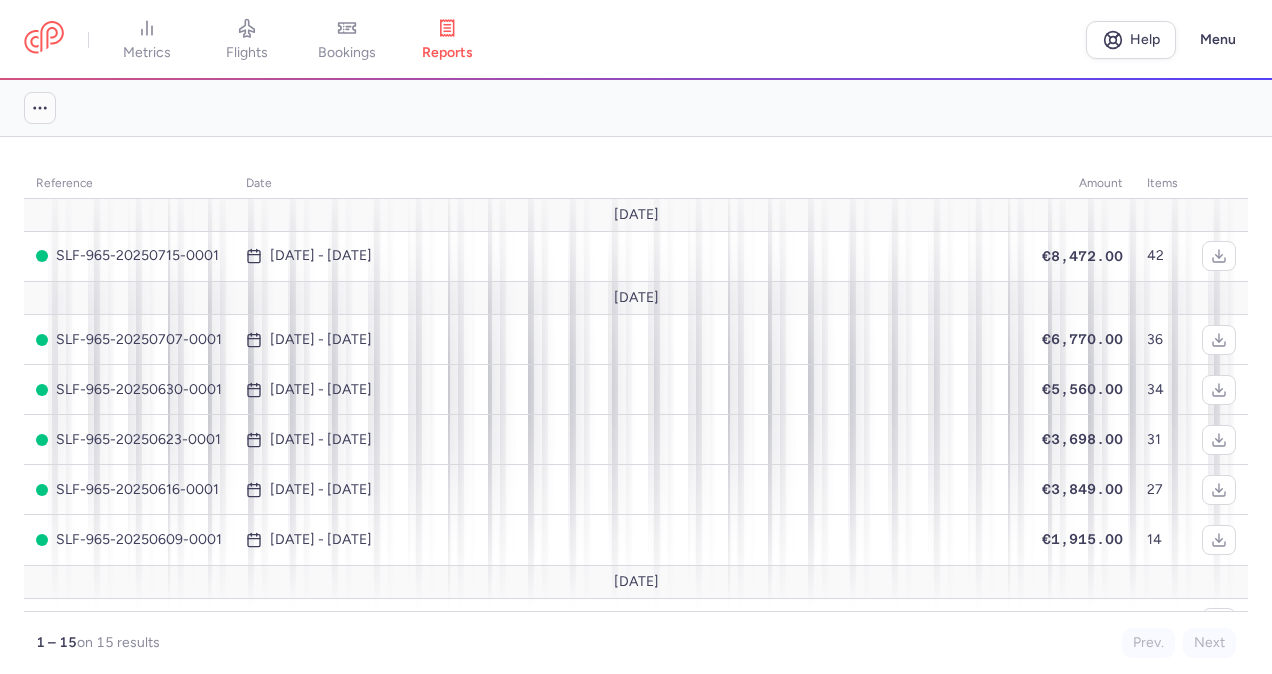 click 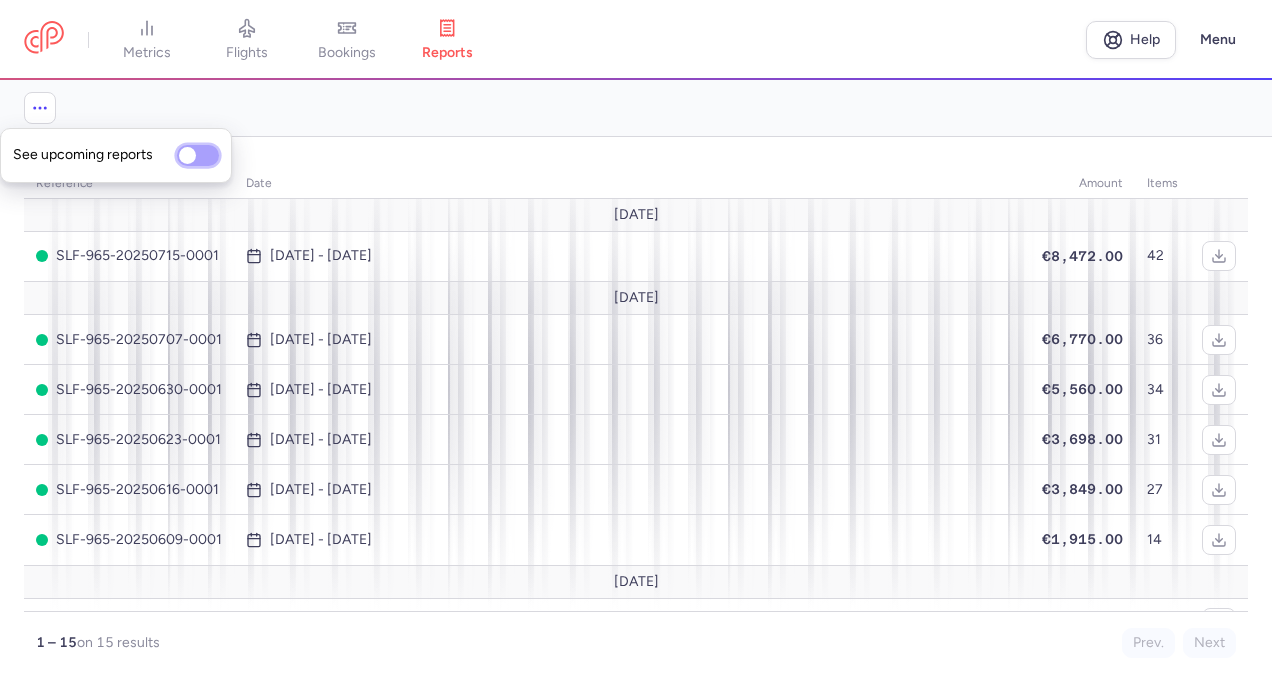 click on "See upcoming reports" at bounding box center (198, 155) 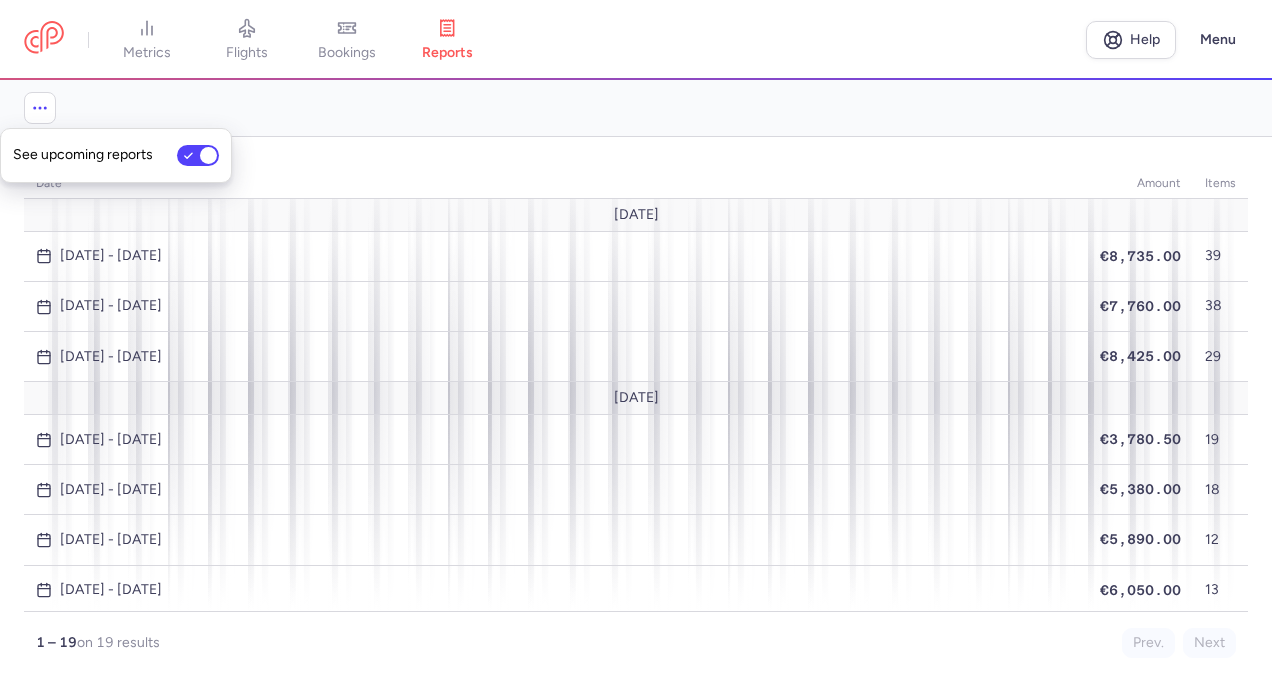 click on "date amount items July 25 [DATE] - [DATE] €8,735.00 39 [DATE] - [DATE] €7,760.00 38 [DATE] - [DATE] €8,425.00 [DATE] [DATE] - [DATE] €3,780.50 19 [DATE] - [DATE] €5,380.00 18 [DATE] - [DATE] €5,890.00 12 [DATE] - [DATE] €6,050.00 [DATE] [DATE] - [DATE] €2,885.00 10 [DATE] - [DATE] €1,560.00 7 [DATE] - [DATE] €1,465.00 6 [DATE] - [DATE] €940.00 3 [DATE] - [DATE] €680.00 [DATE] [DATE] - [DATE] €780.00 4 [DATE] - [DATE] €580.00 2 [DATE] - [DATE] €320.00 1 1 – 19  on 19 results Prev. Next Download report" at bounding box center (636, 405) 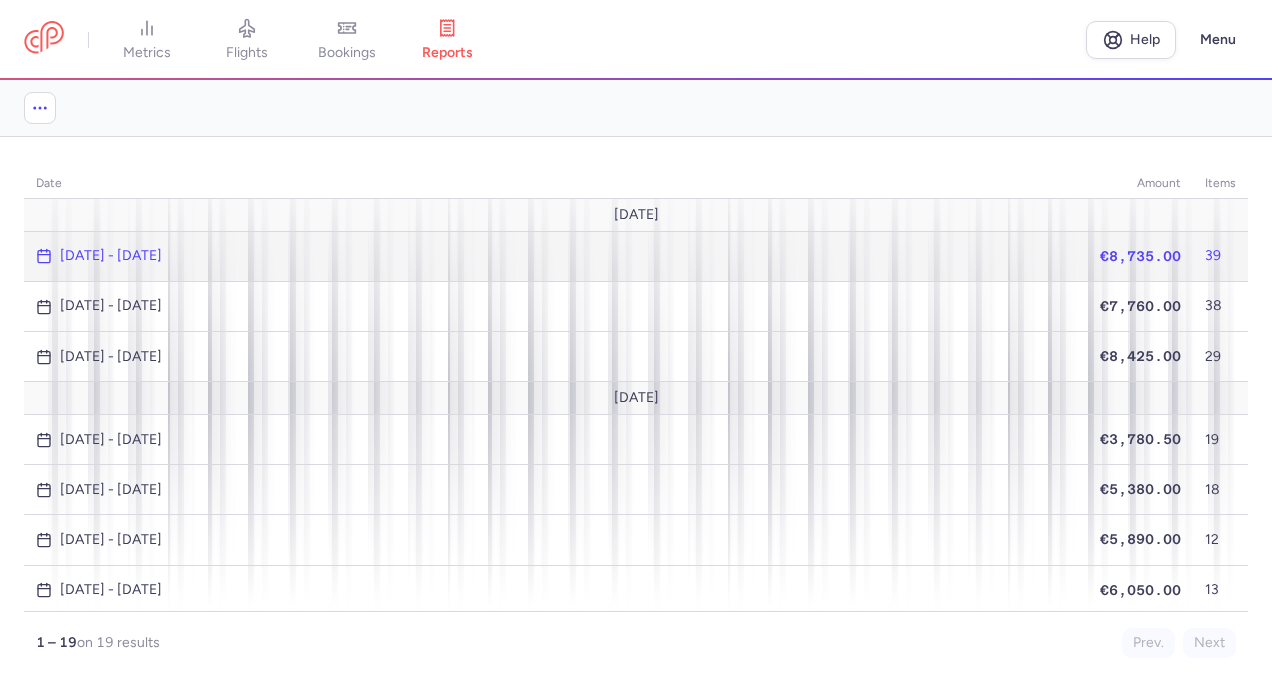 click on "[DATE] - [DATE]" at bounding box center [111, 256] 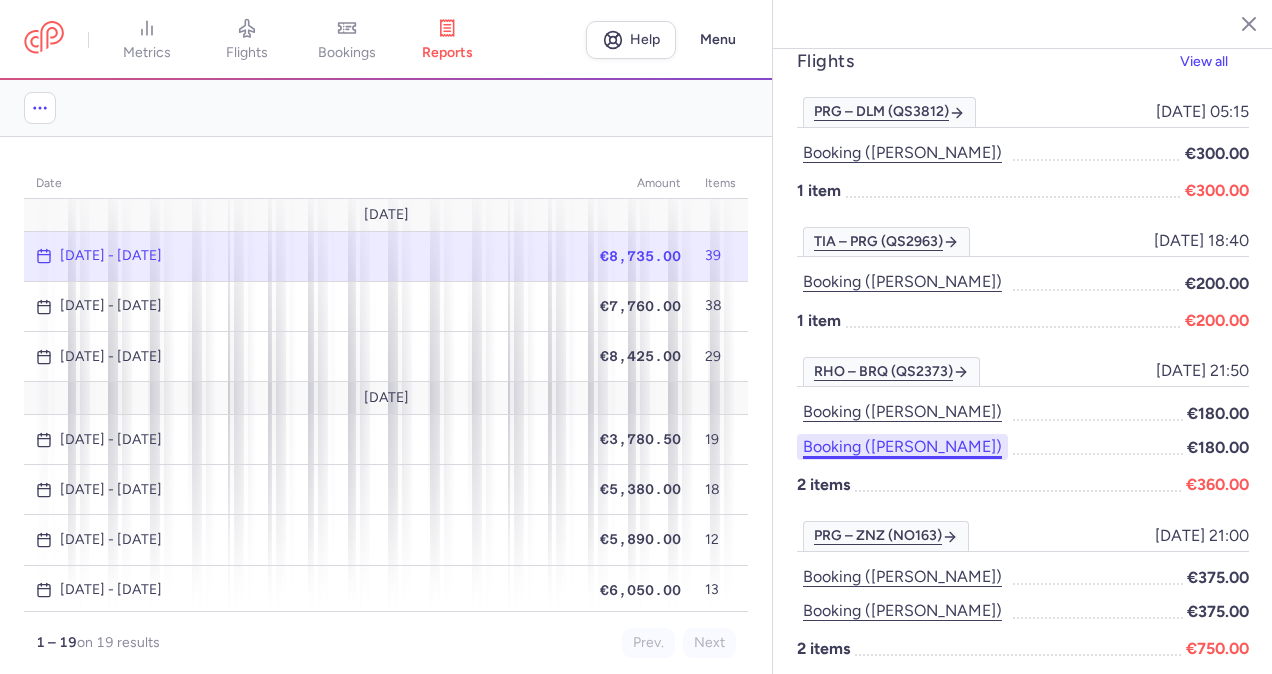 scroll, scrollTop: 0, scrollLeft: 0, axis: both 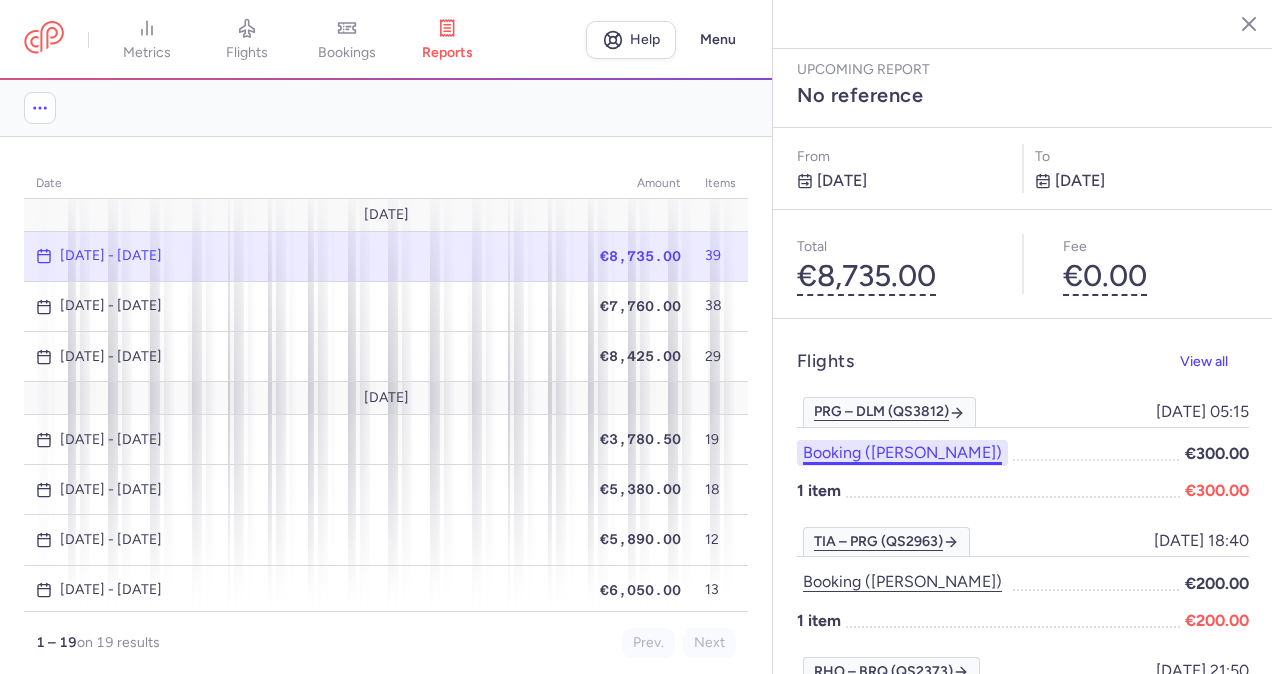 click on "Booking ([PERSON_NAME])" at bounding box center (902, 453) 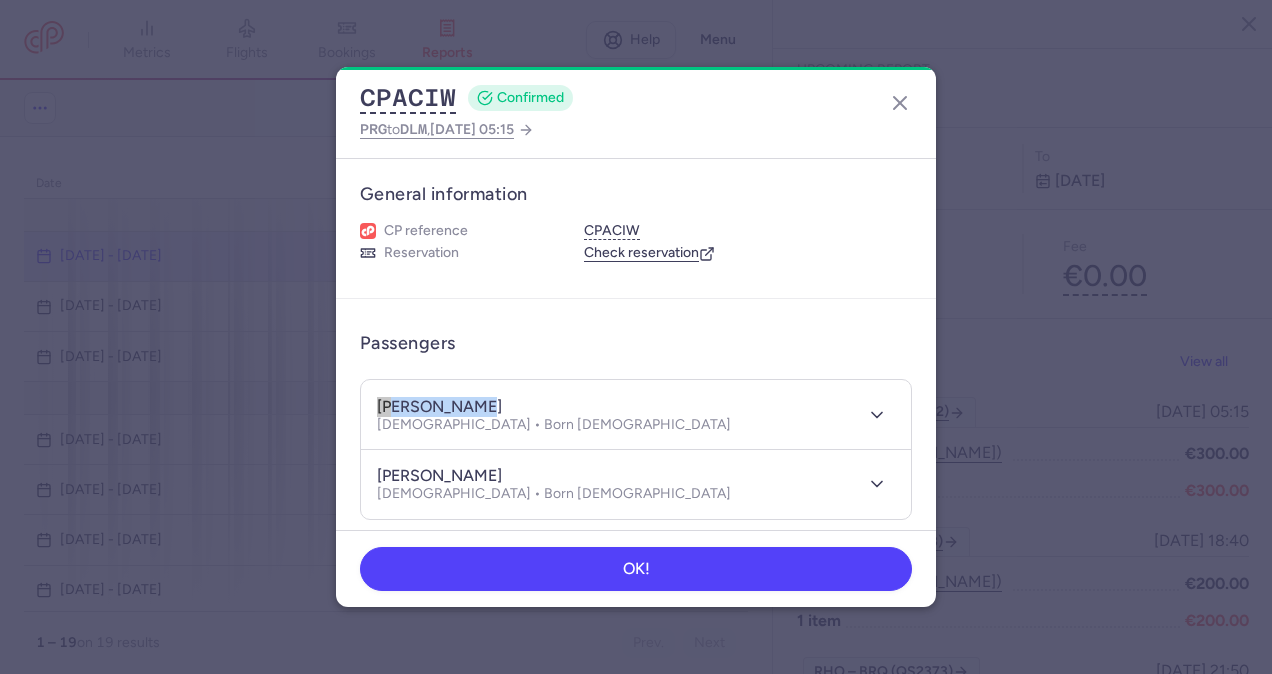 drag, startPoint x: 494, startPoint y: 398, endPoint x: 378, endPoint y: 402, distance: 116.06895 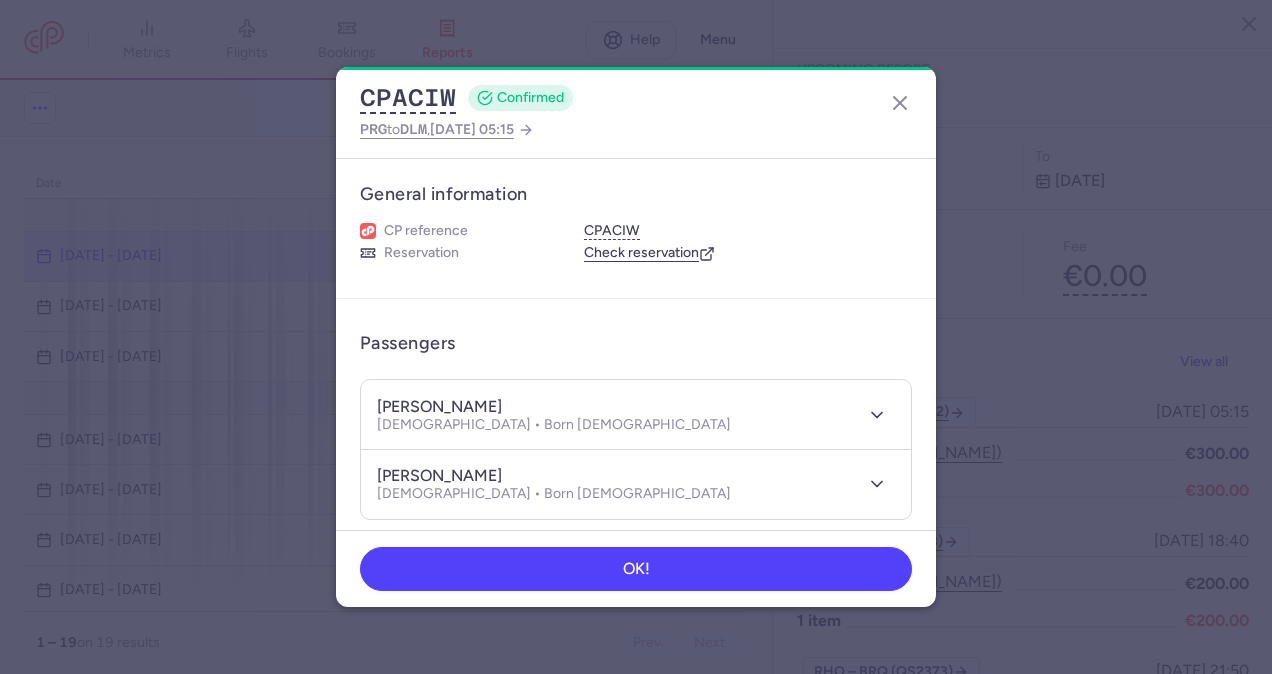click on "CPACIW  CONFIRMED PRG  to  DLM ,  [DATE] 05:15 General information CP reference CPACIW Reservation  Check reservation  Passengers [PERSON_NAME]  [DEMOGRAPHIC_DATA] • Born [DEMOGRAPHIC_DATA] [PERSON_NAME]  [DEMOGRAPHIC_DATA] • Born [DEMOGRAPHIC_DATA] Ancillaries Checked baggage 2 × 23 kg • Free included Cabin bag 2 × 8 kg, 55 × 40 × 23 cm • Free included Items Booking €300.00 Booking date  [DATE]  Show transactions OK!" 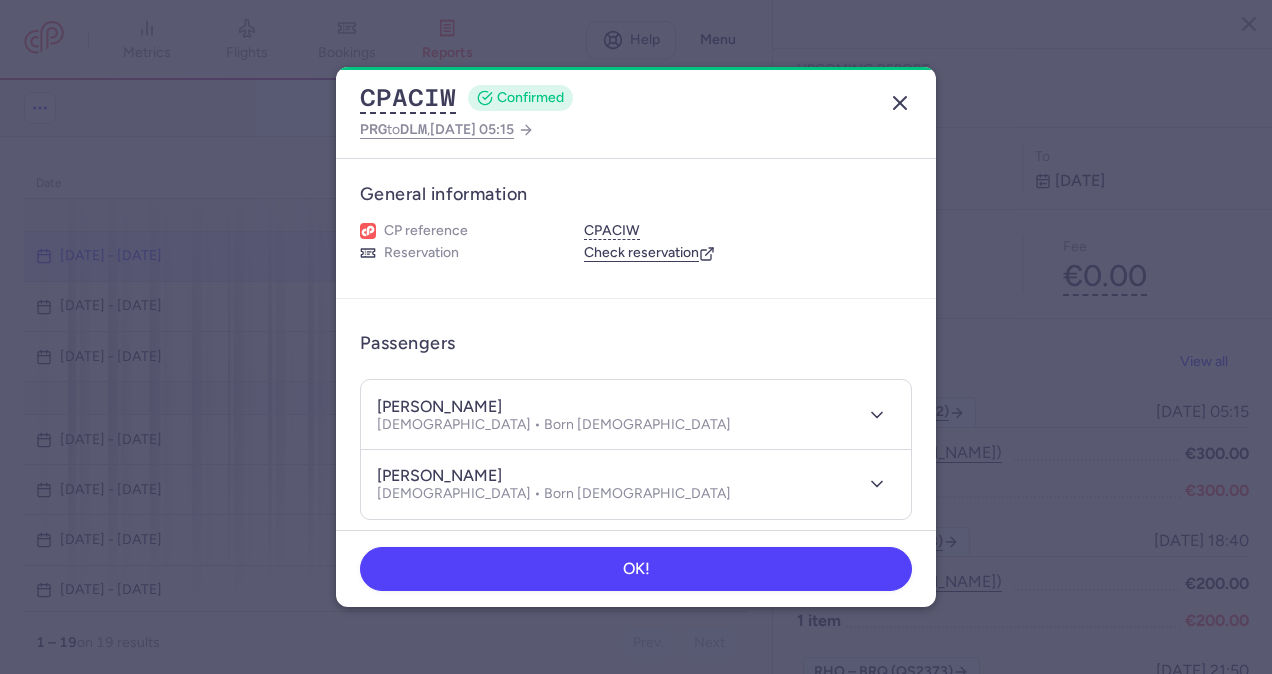 click 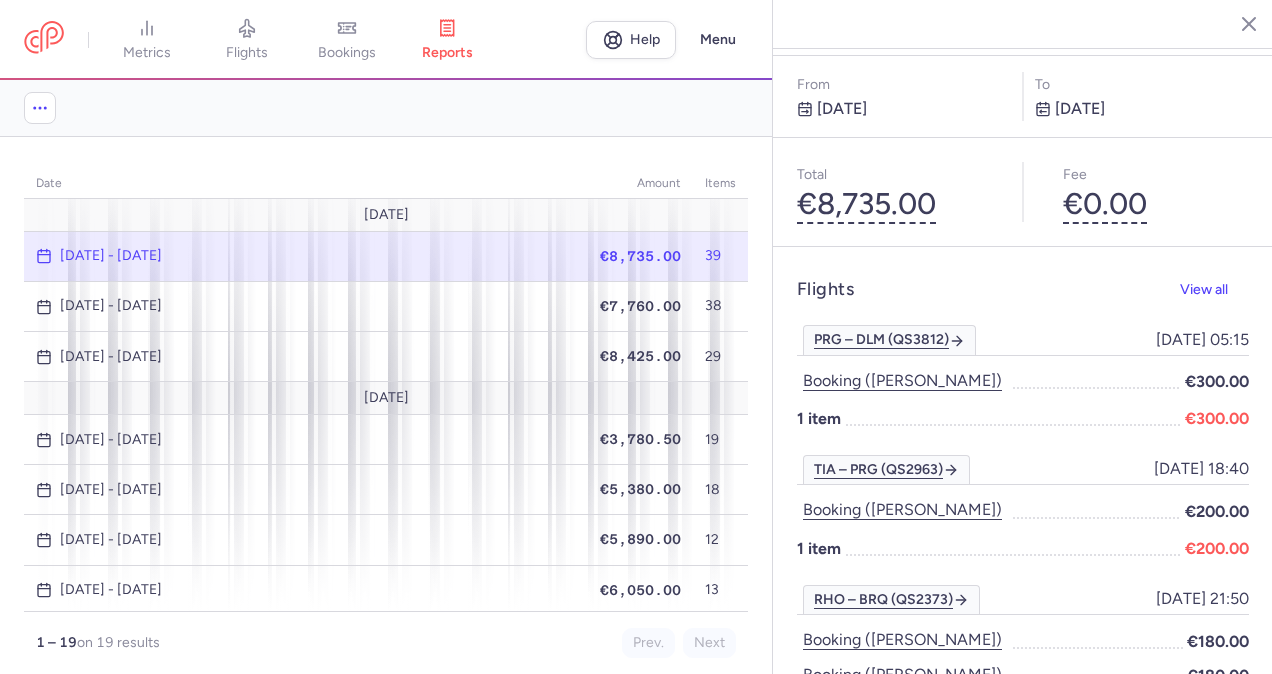 scroll, scrollTop: 200, scrollLeft: 0, axis: vertical 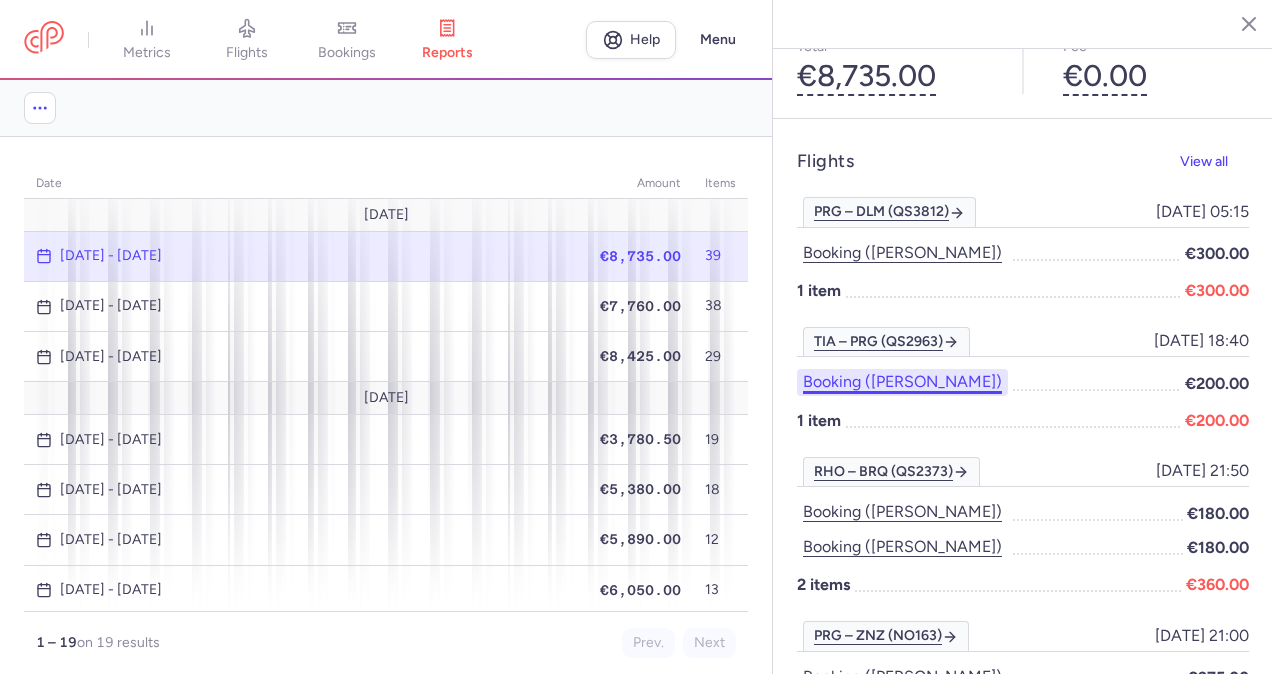 click on "Booking ([PERSON_NAME])" at bounding box center (902, 382) 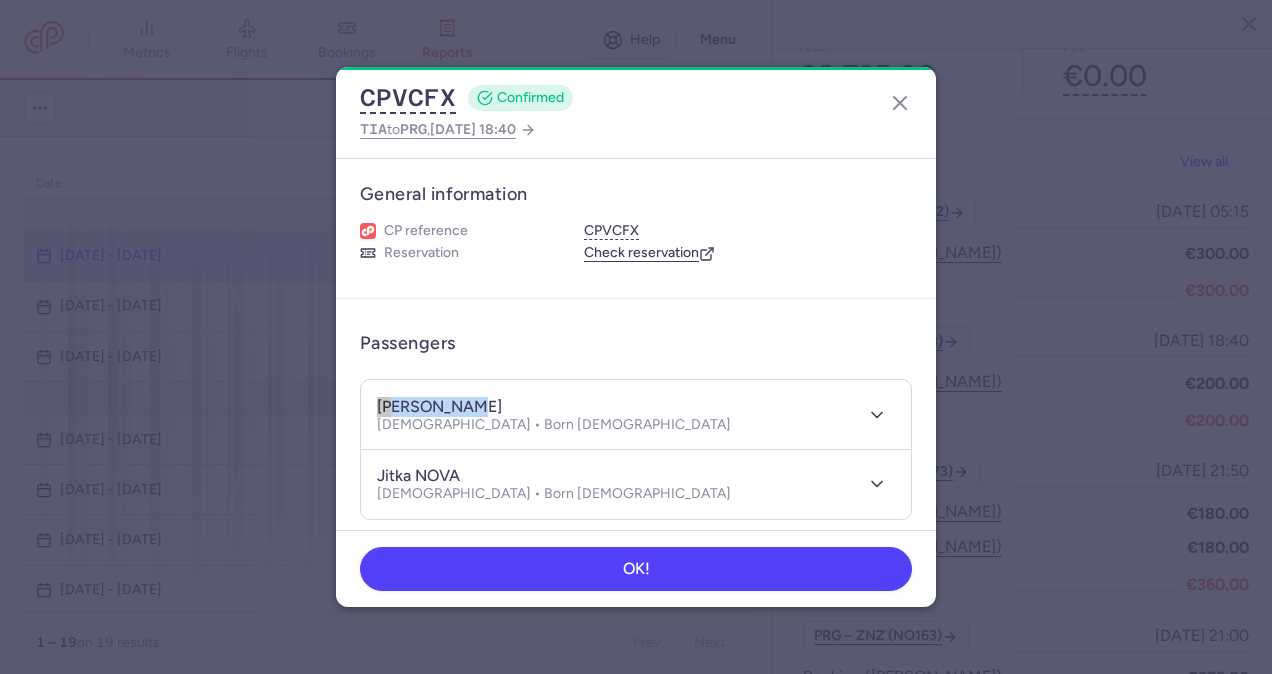 drag, startPoint x: 493, startPoint y: 401, endPoint x: 357, endPoint y: 404, distance: 136.03308 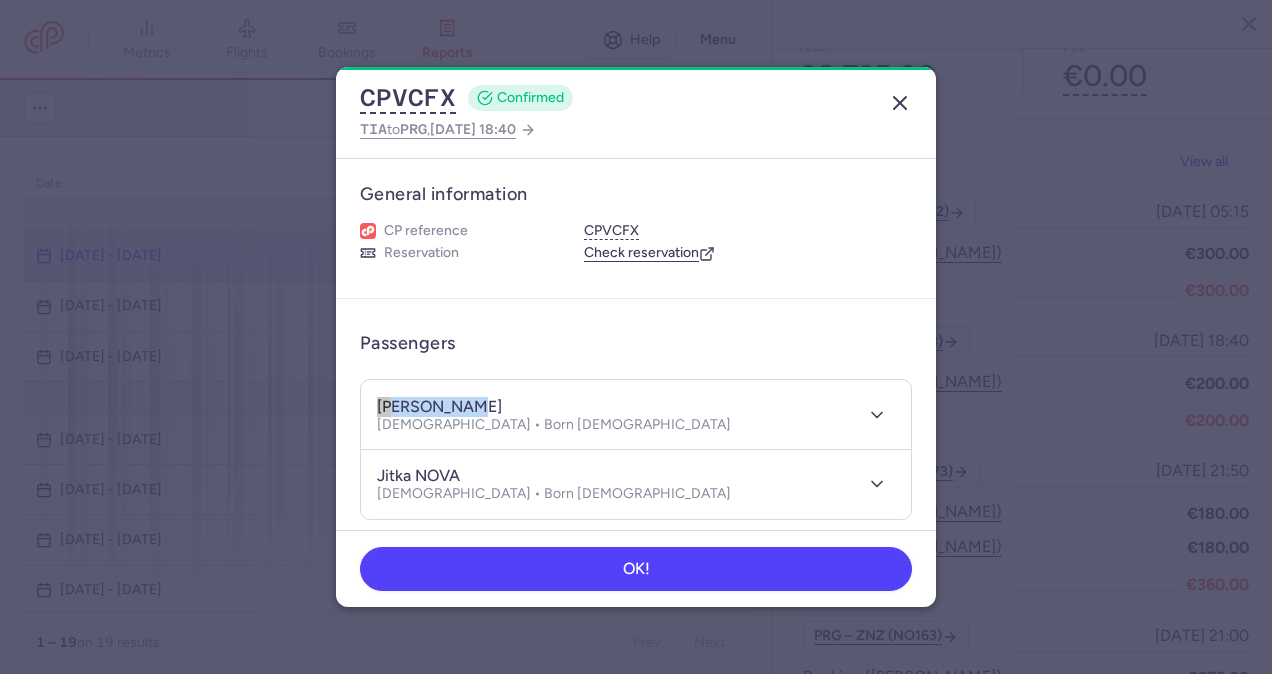 click 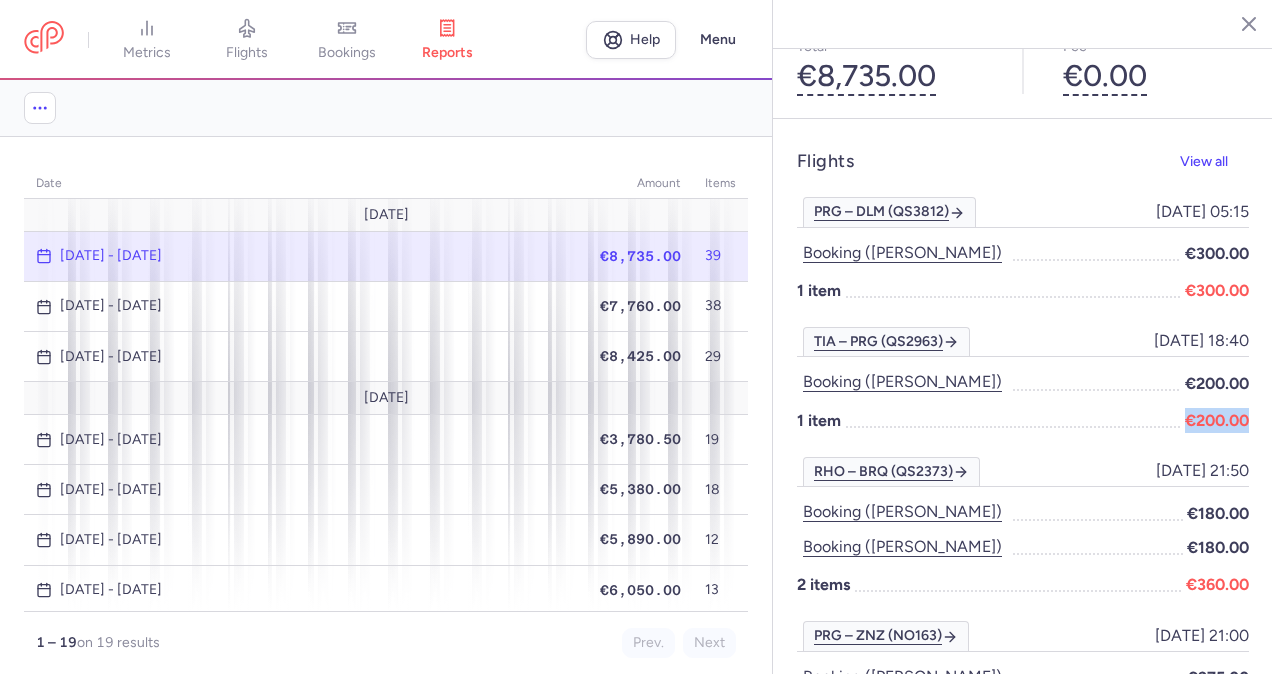 drag, startPoint x: 1162, startPoint y: 364, endPoint x: 1236, endPoint y: 369, distance: 74.168724 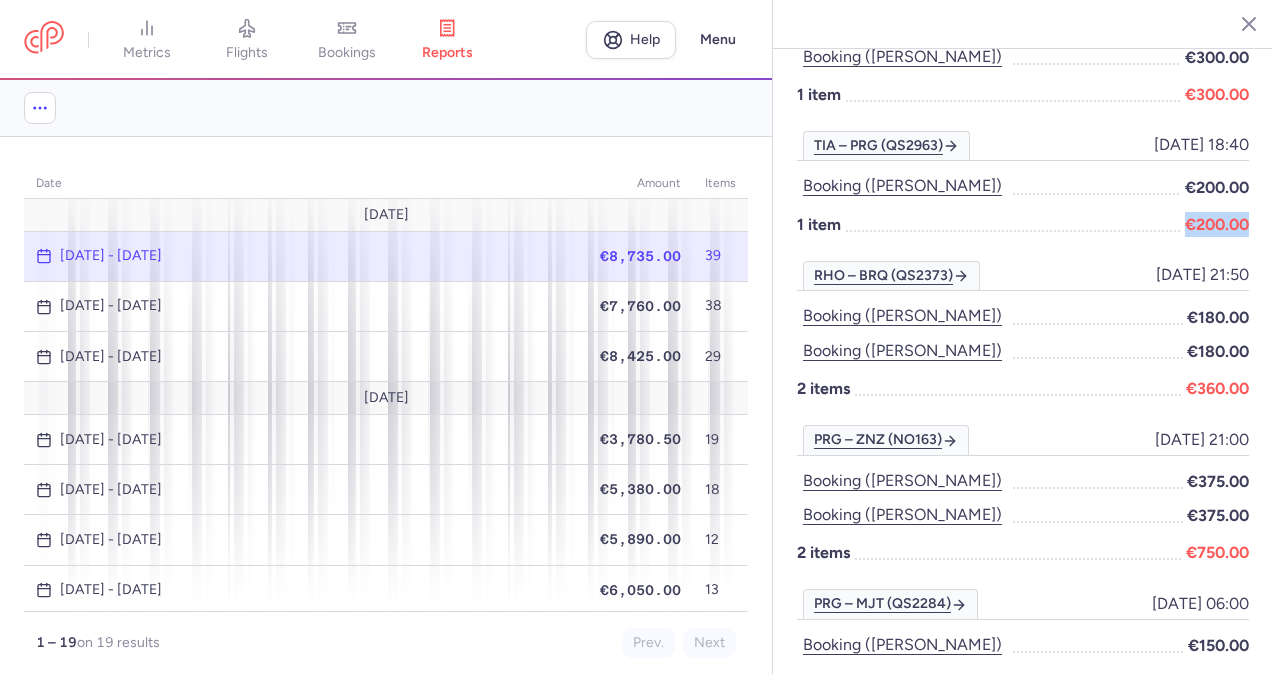 scroll, scrollTop: 400, scrollLeft: 0, axis: vertical 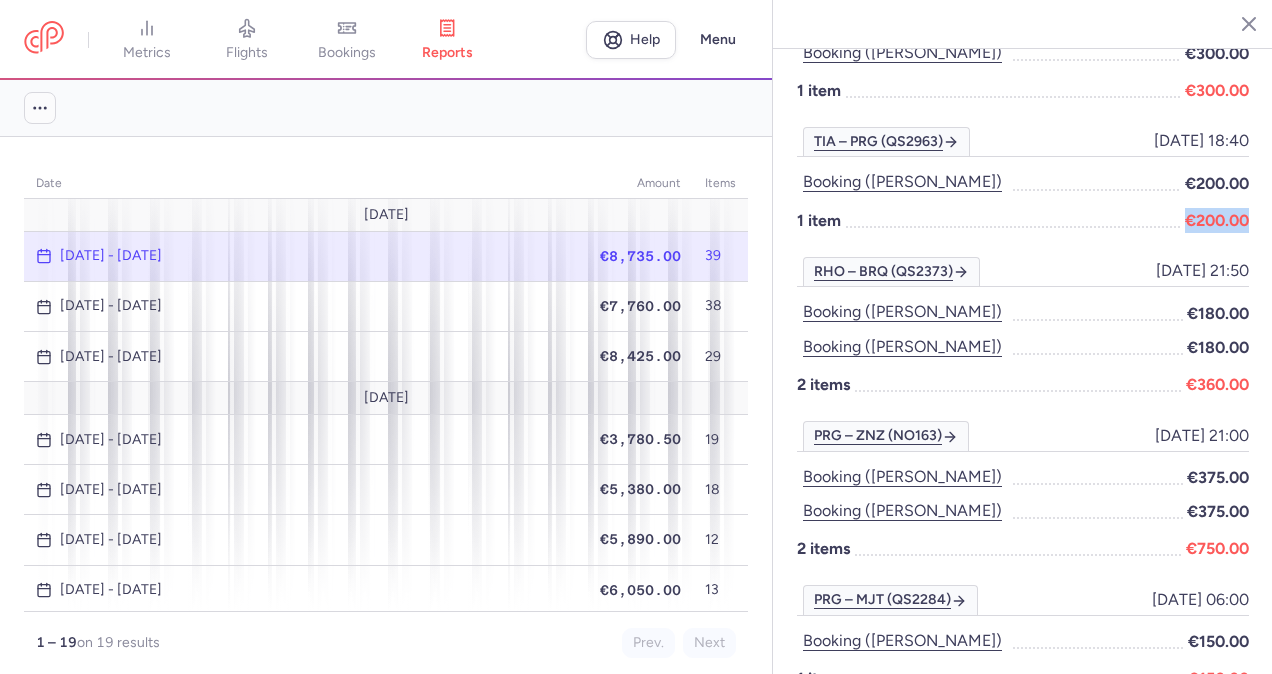 click 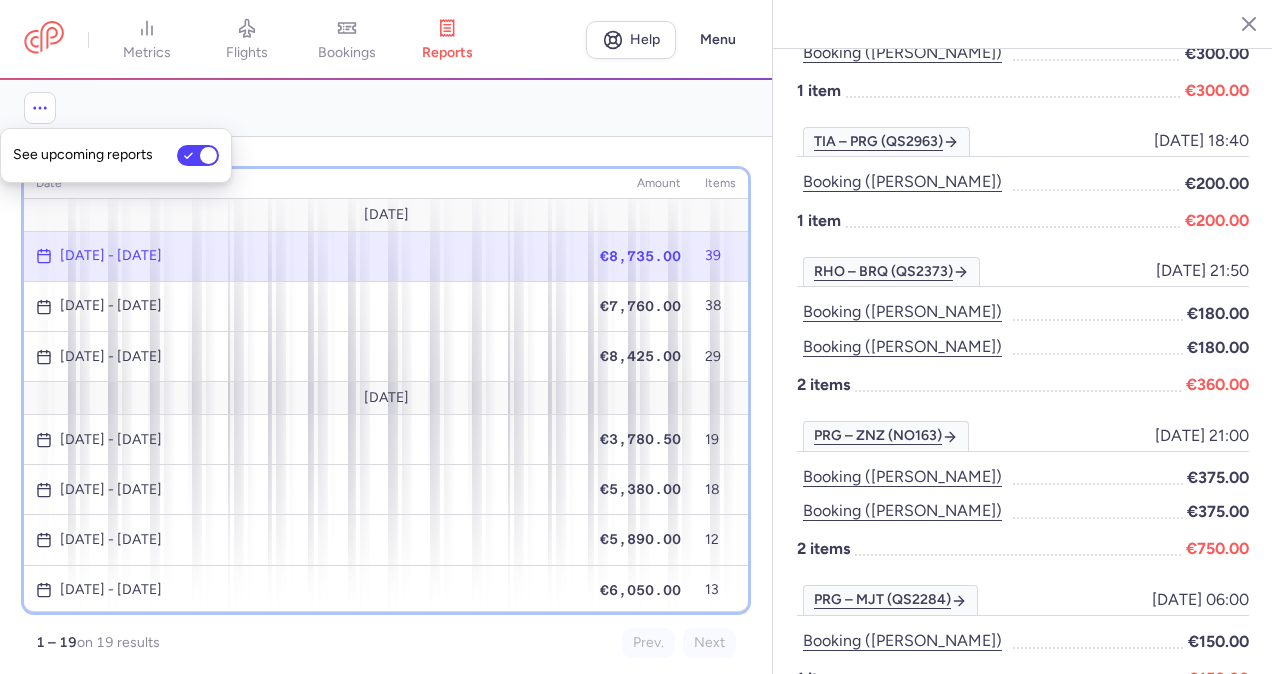 click on "date" 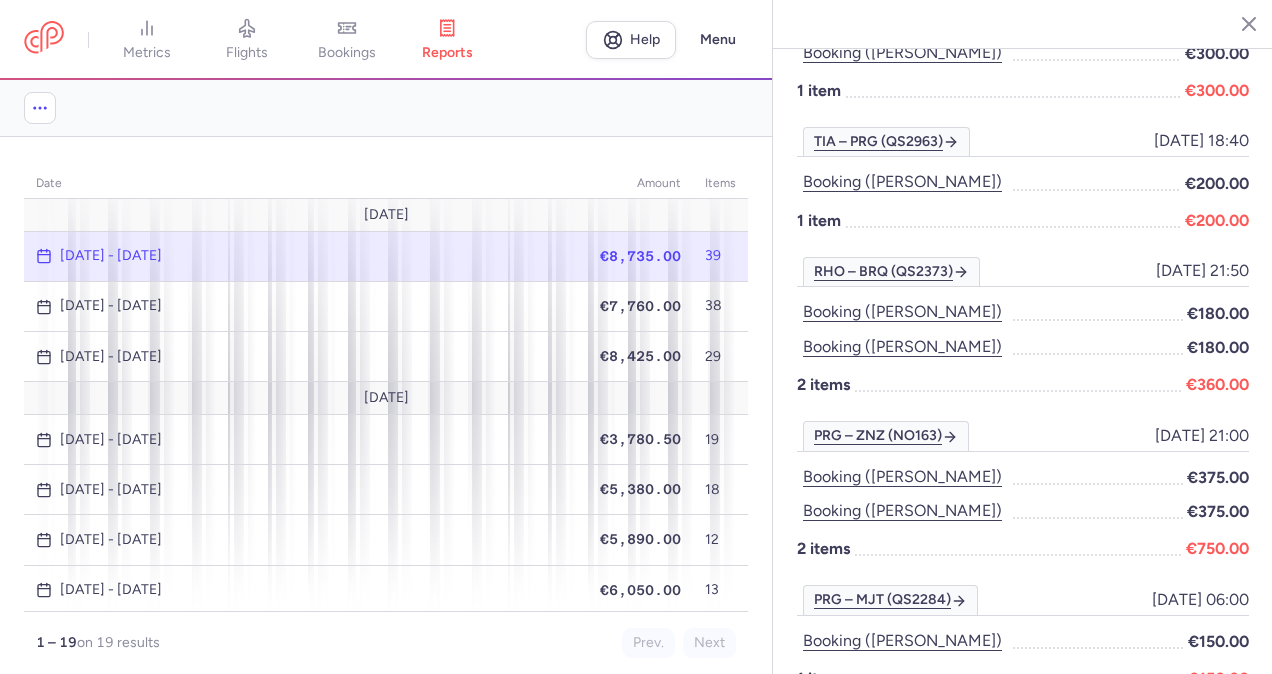 click 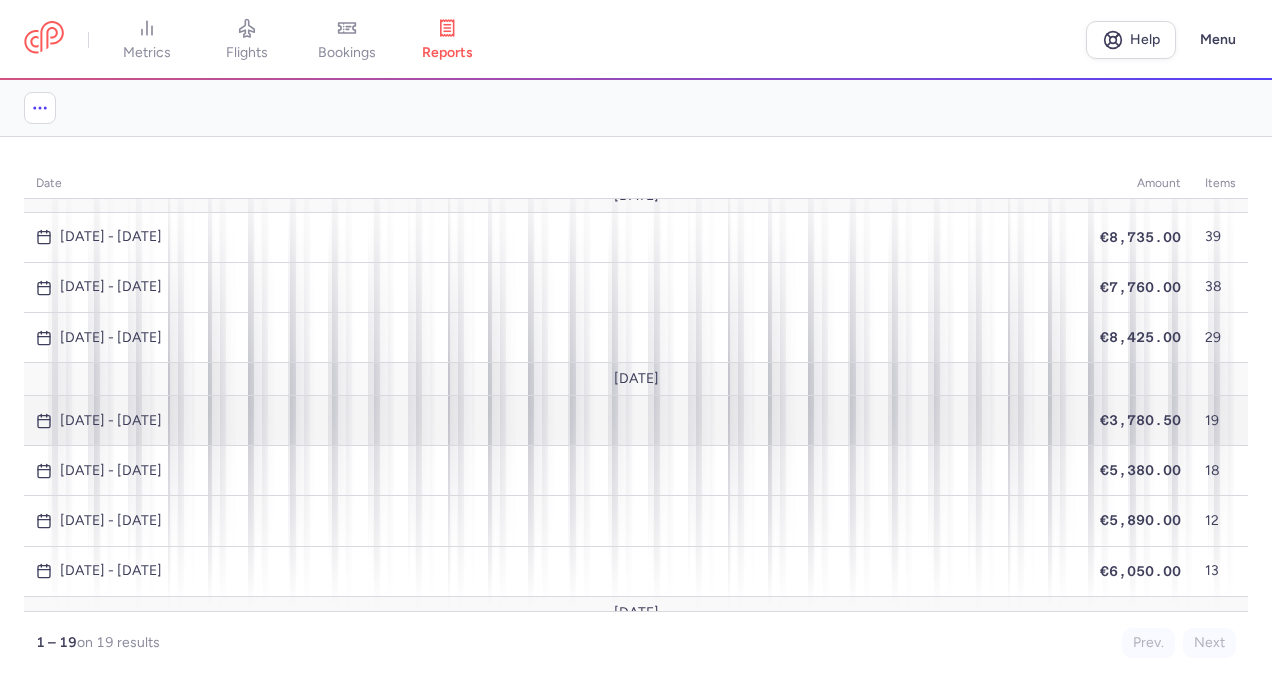 scroll, scrollTop: 0, scrollLeft: 0, axis: both 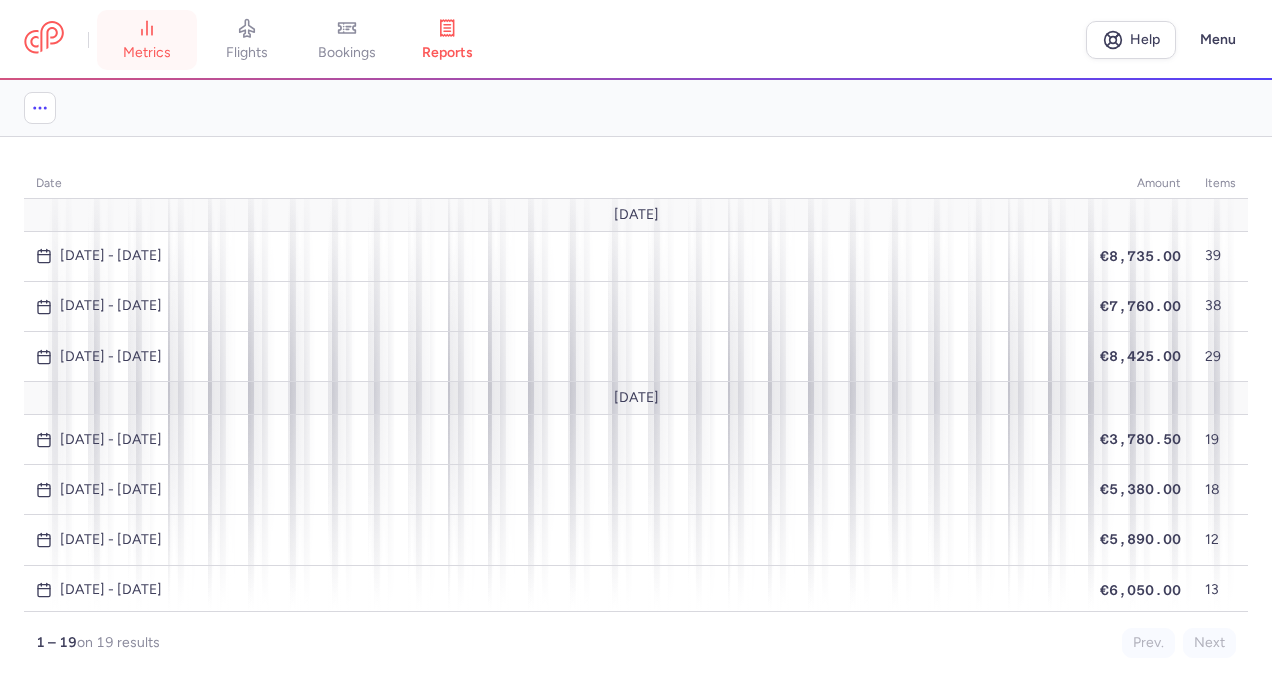 click on "metrics" at bounding box center [147, 40] 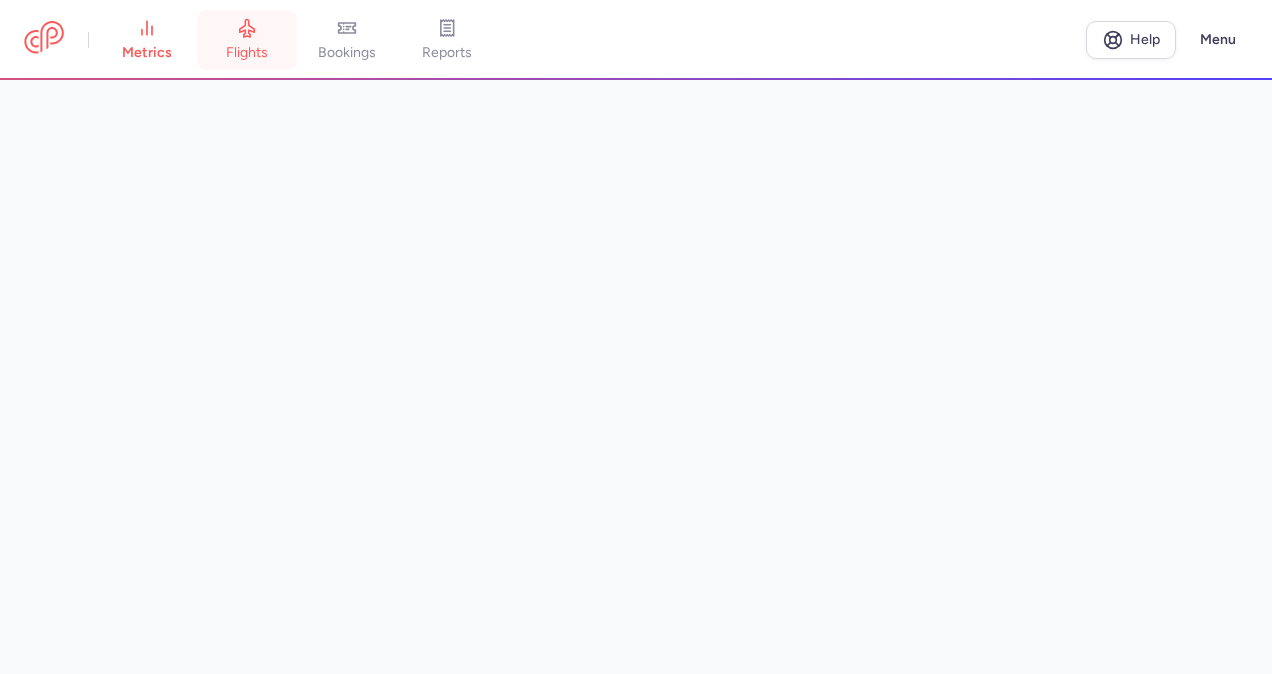 click on "flights" at bounding box center [247, 40] 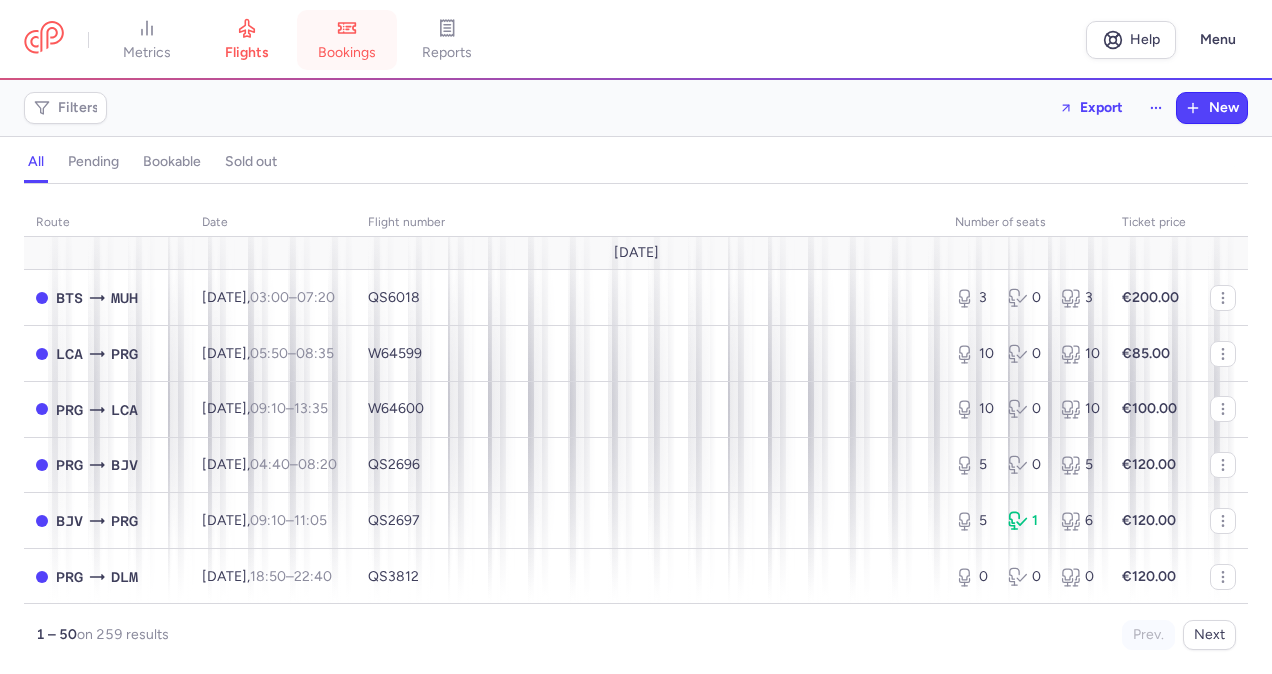 click on "bookings" at bounding box center [347, 40] 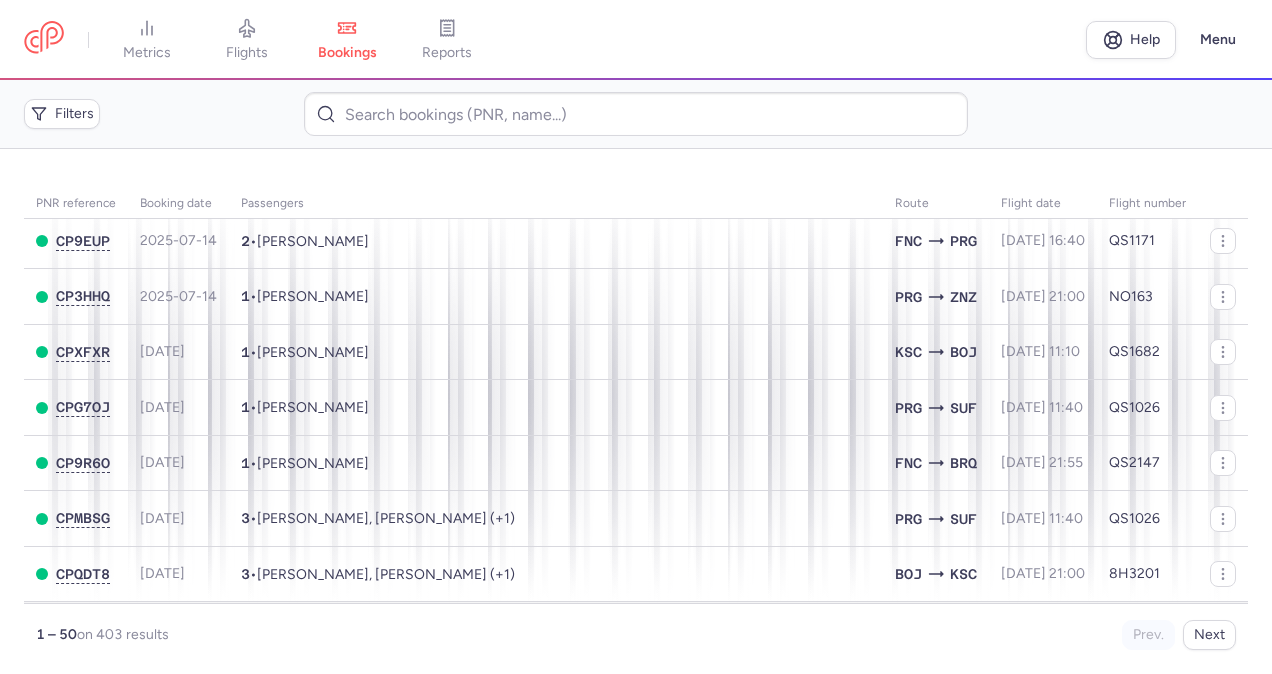 scroll, scrollTop: 0, scrollLeft: 0, axis: both 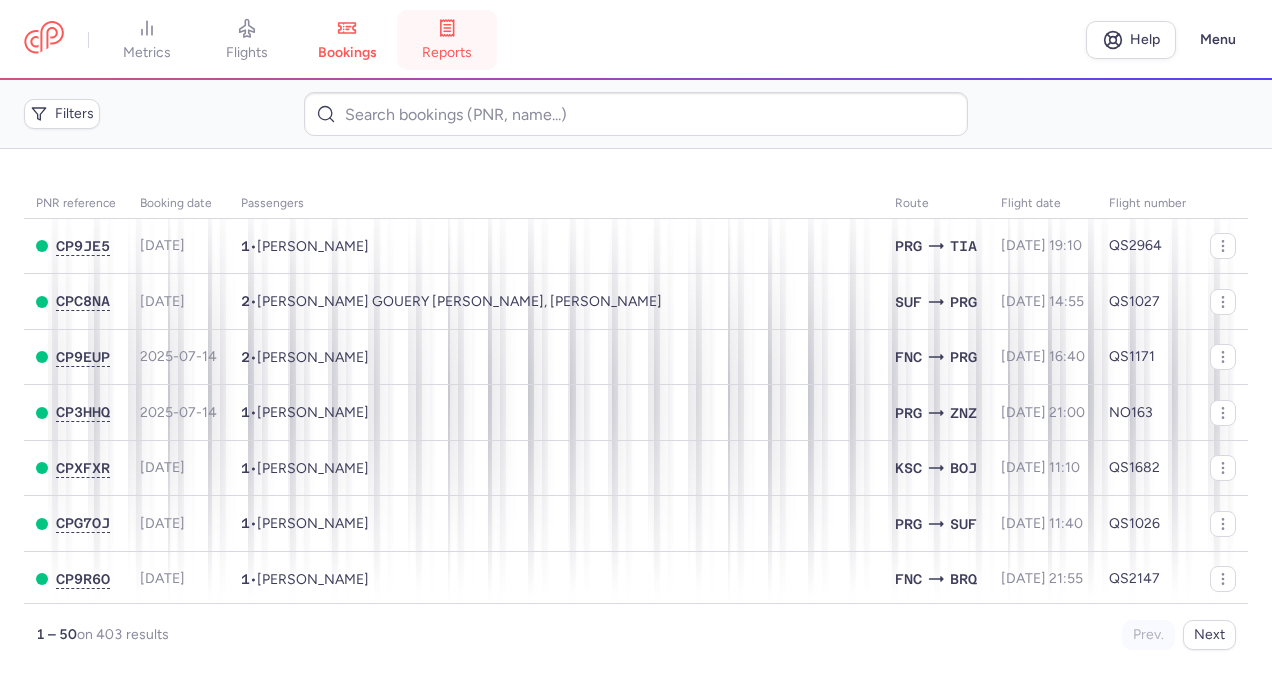 click on "reports" at bounding box center [447, 40] 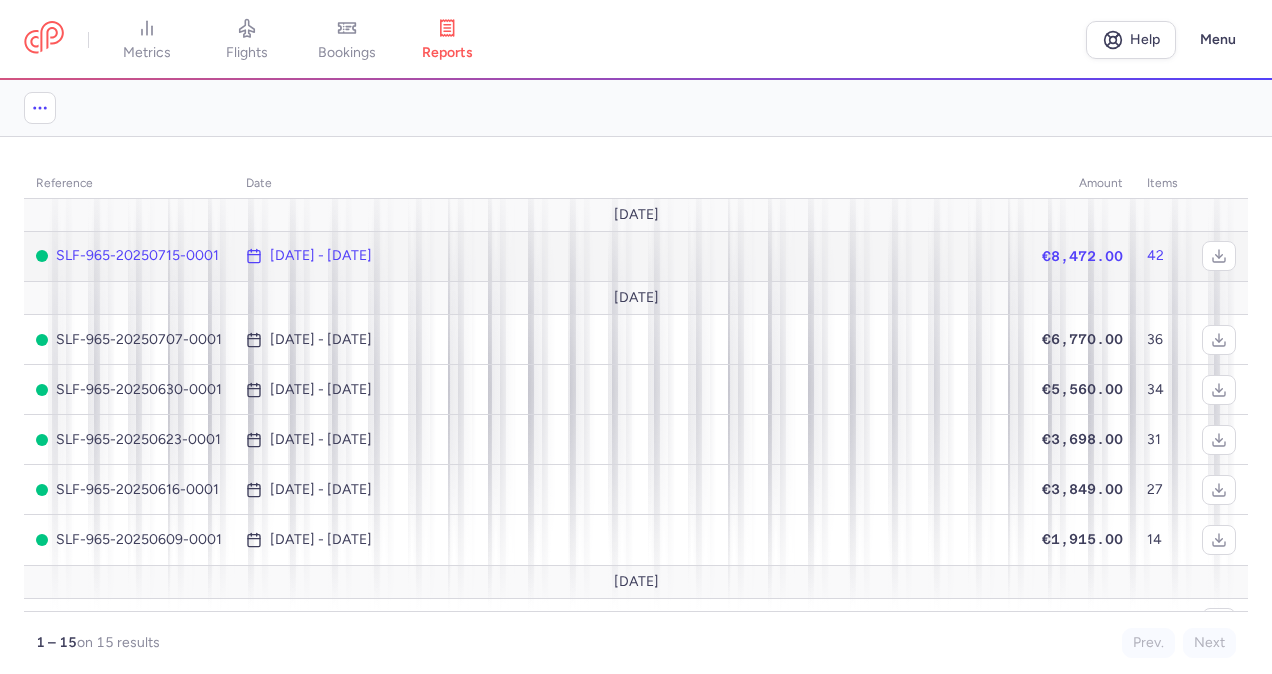 click on "SLF-965-20250715-0001" 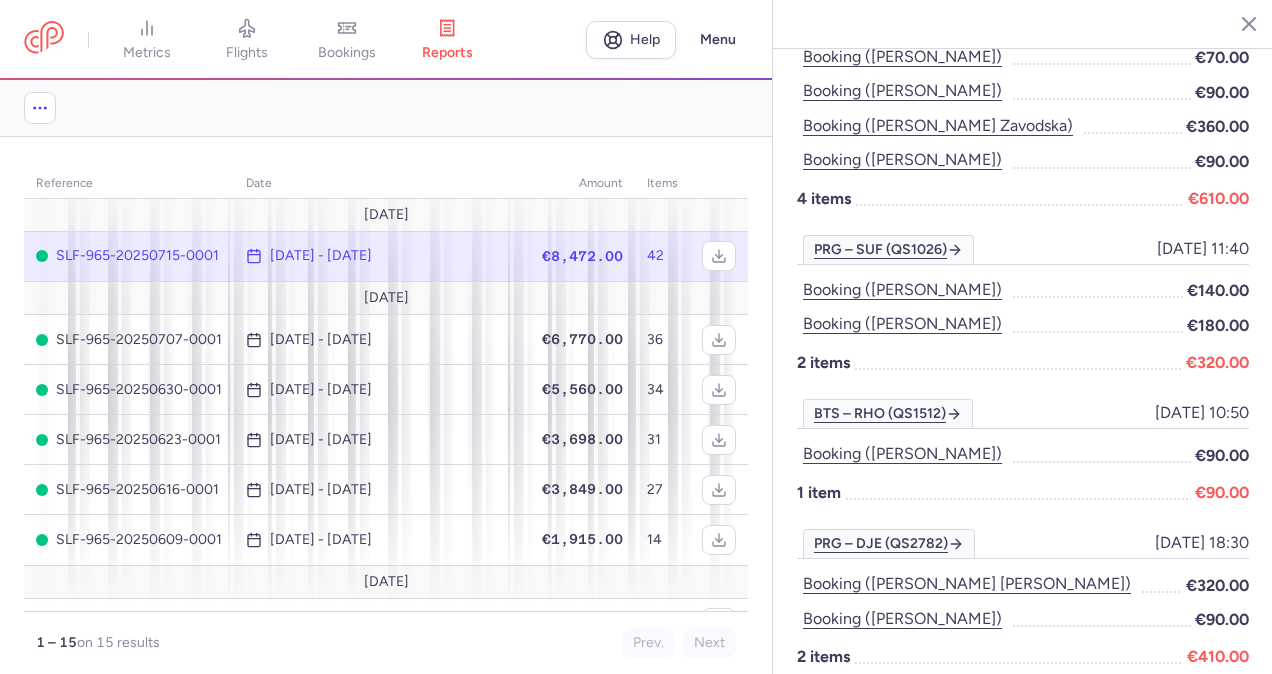 scroll, scrollTop: 0, scrollLeft: 0, axis: both 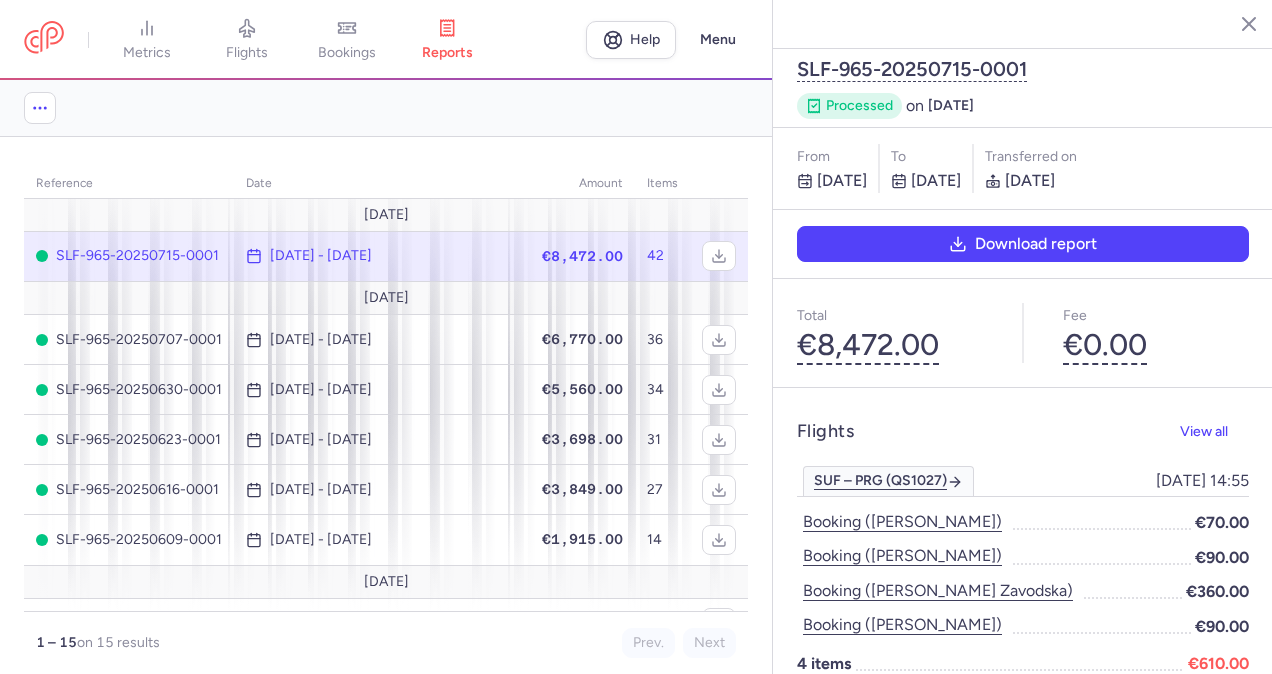 click on "Download report" at bounding box center (1023, 244) 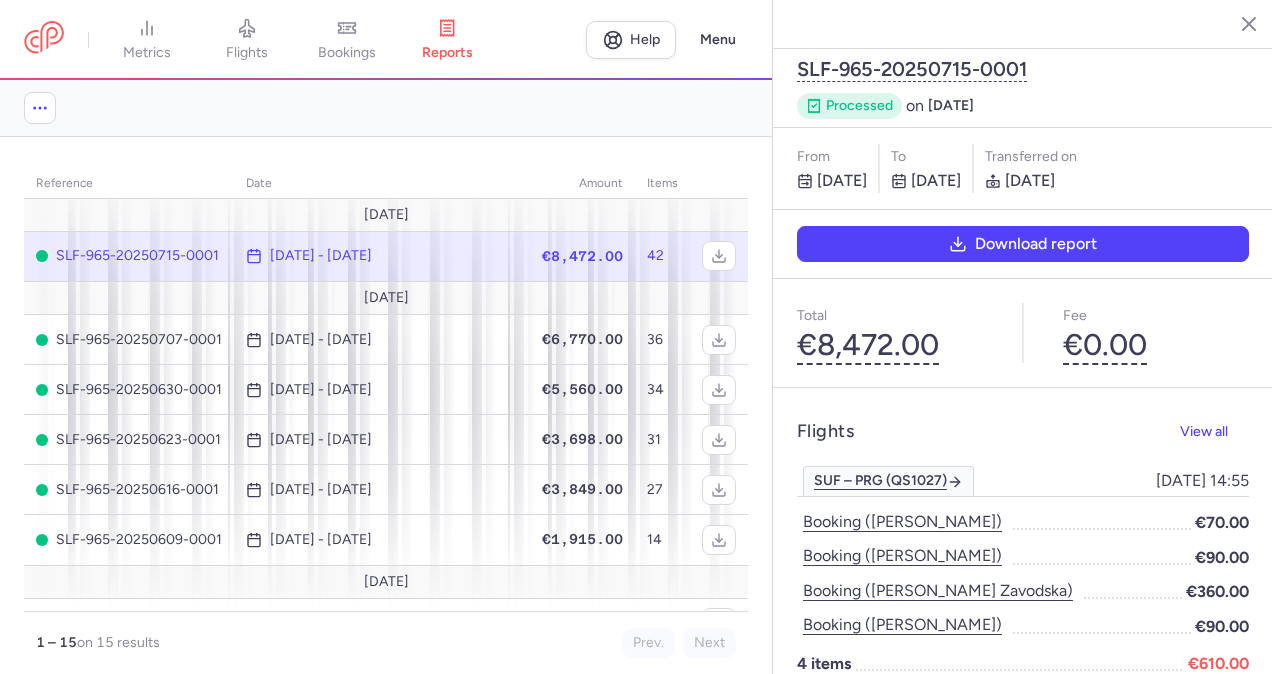 click on "Download report" at bounding box center (1023, 244) 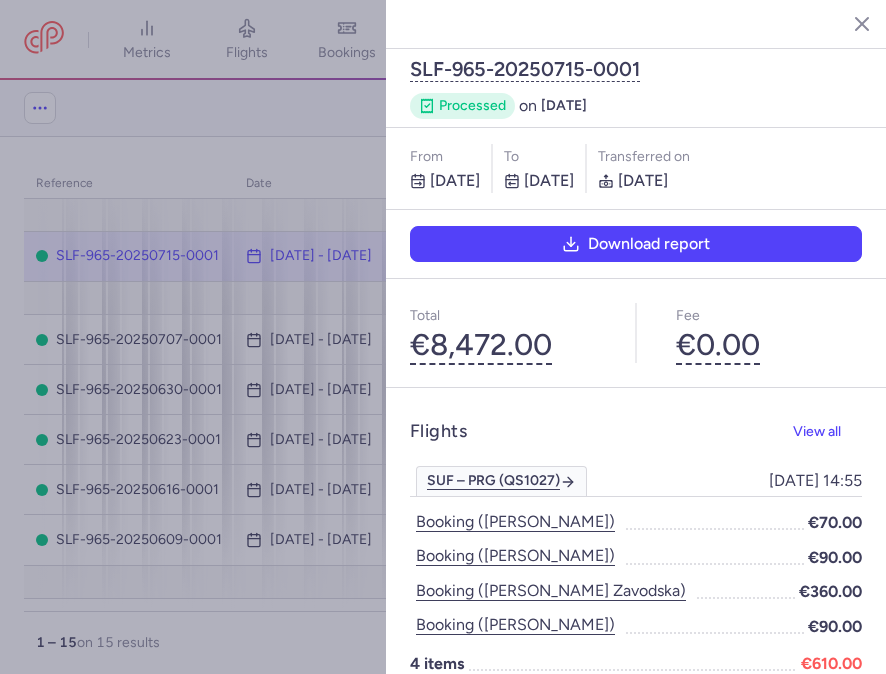 click on "Download report" at bounding box center (636, 244) 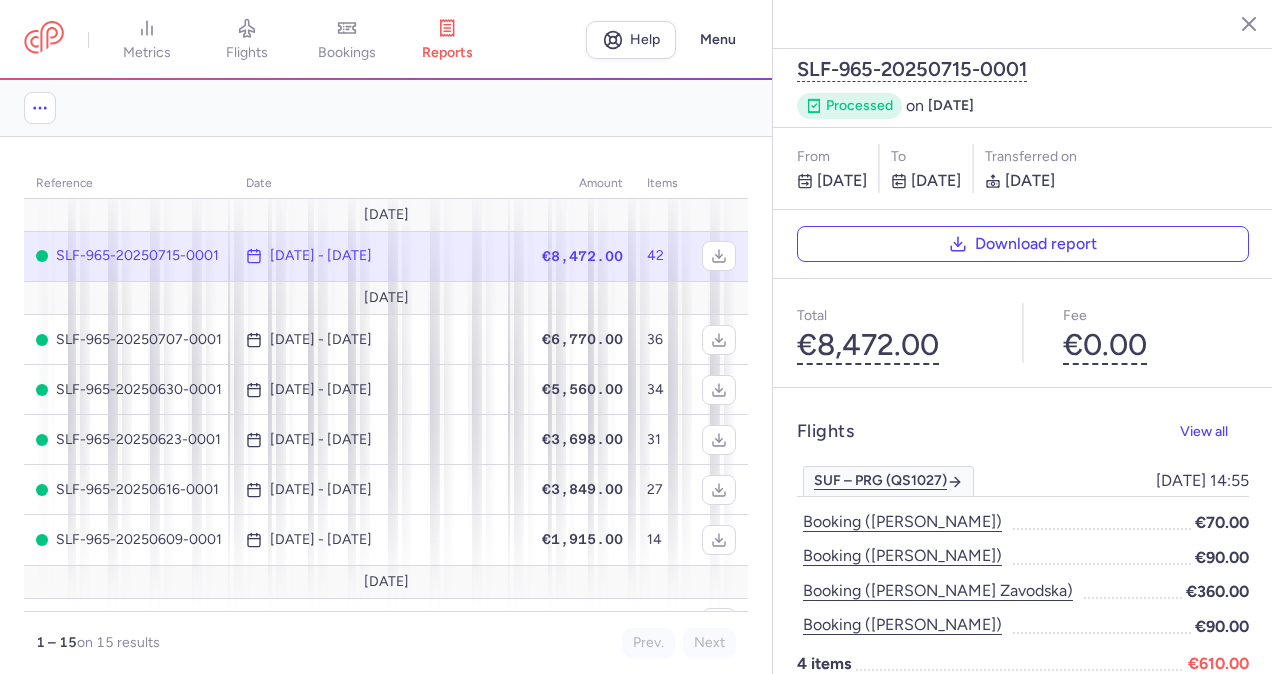 click on "See upcoming reports" at bounding box center [386, 108] 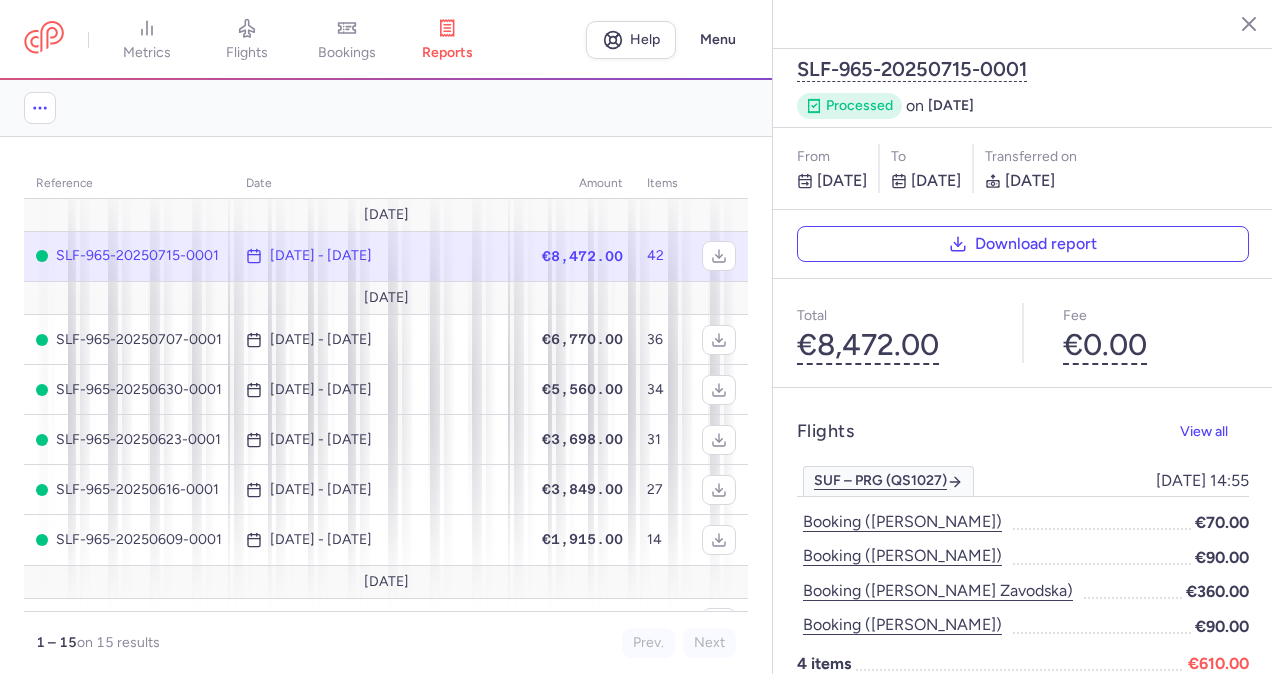 click 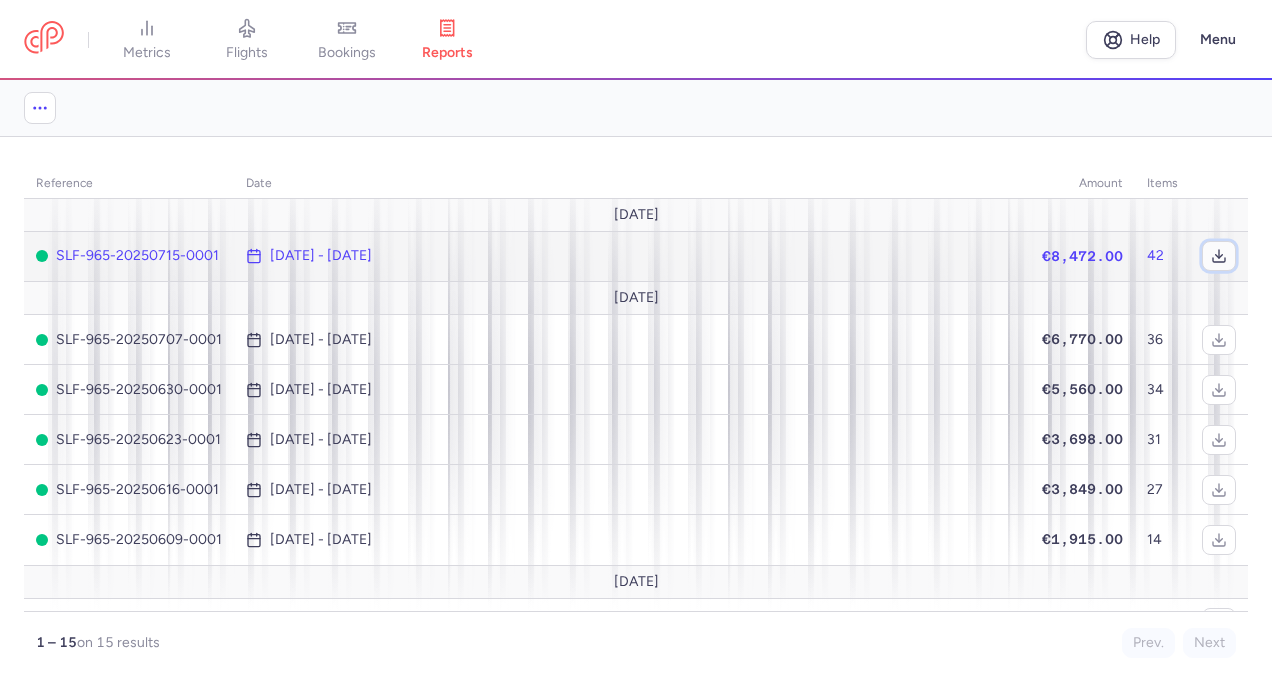 click at bounding box center (1219, 256) 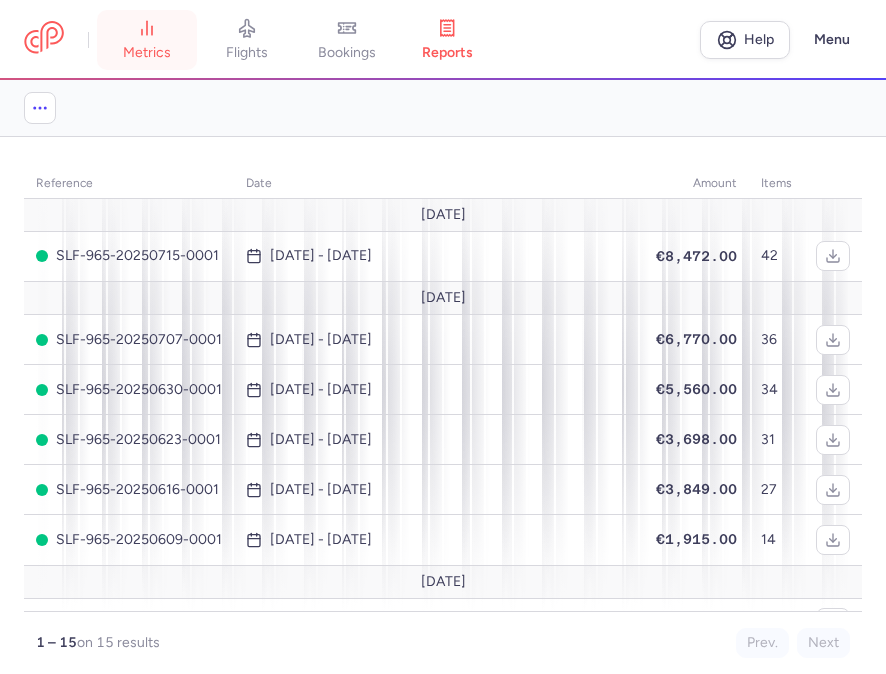 click 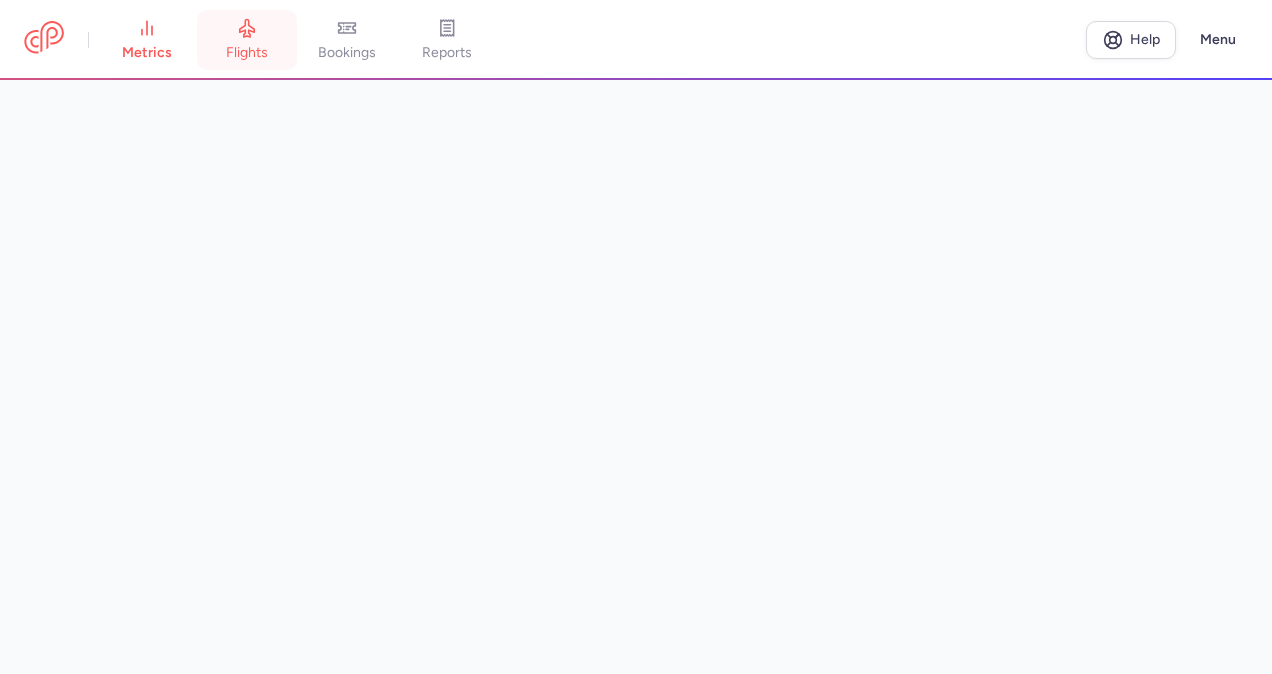 click on "flights" at bounding box center (247, 53) 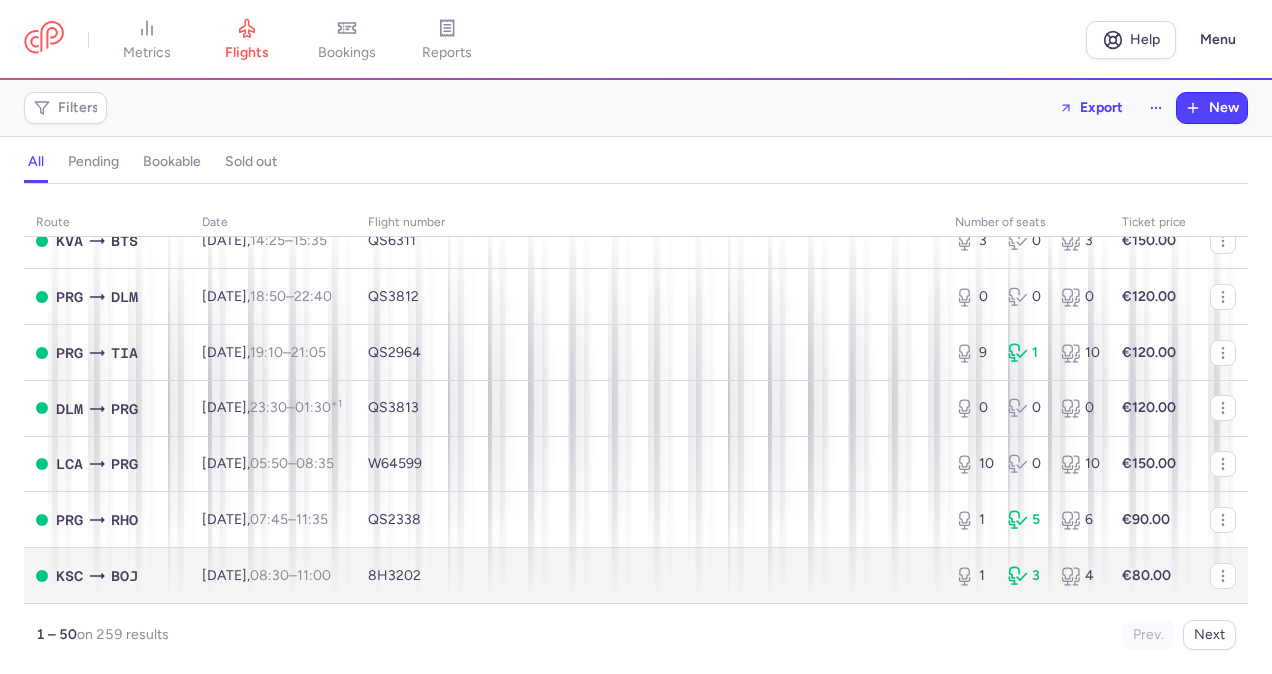 scroll, scrollTop: 2510, scrollLeft: 0, axis: vertical 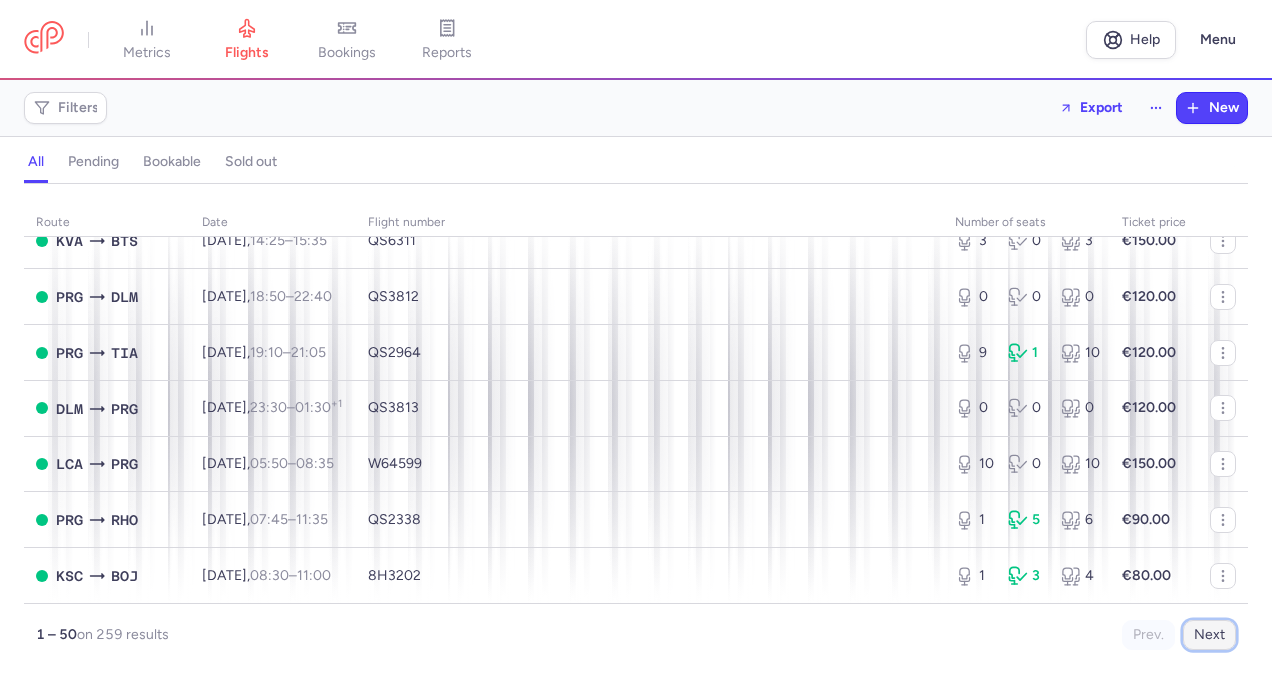 click on "Next" at bounding box center [1209, 635] 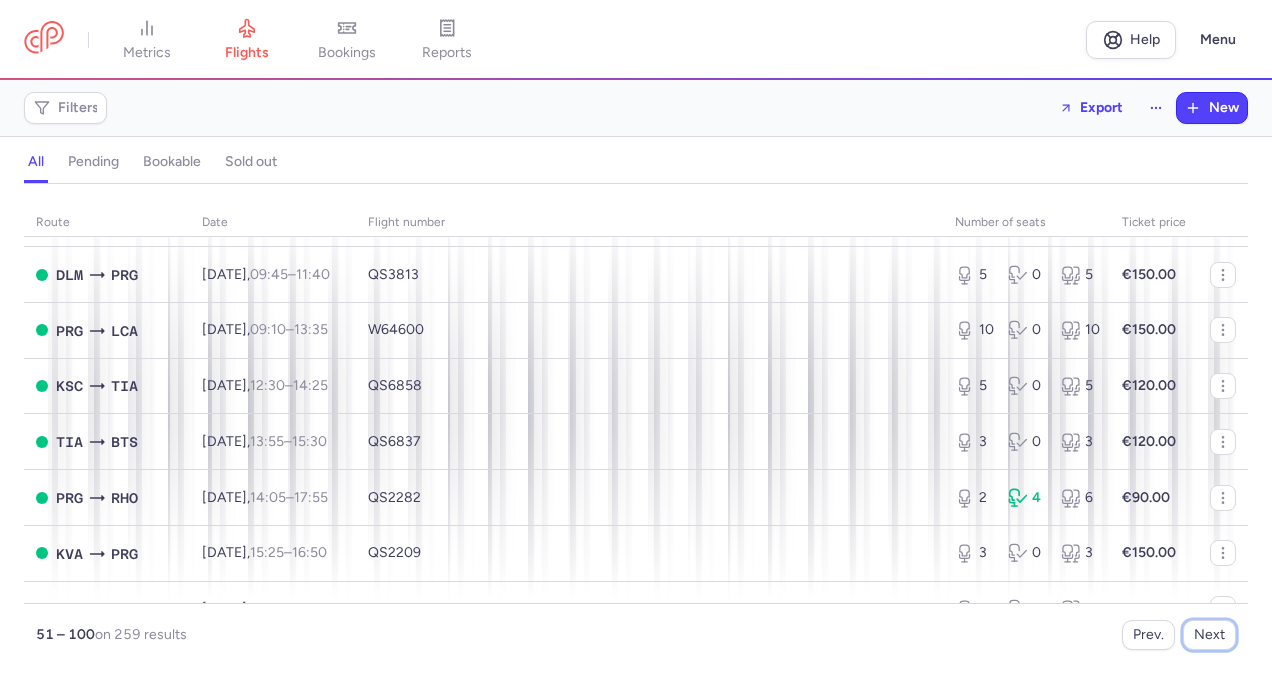 scroll, scrollTop: 900, scrollLeft: 0, axis: vertical 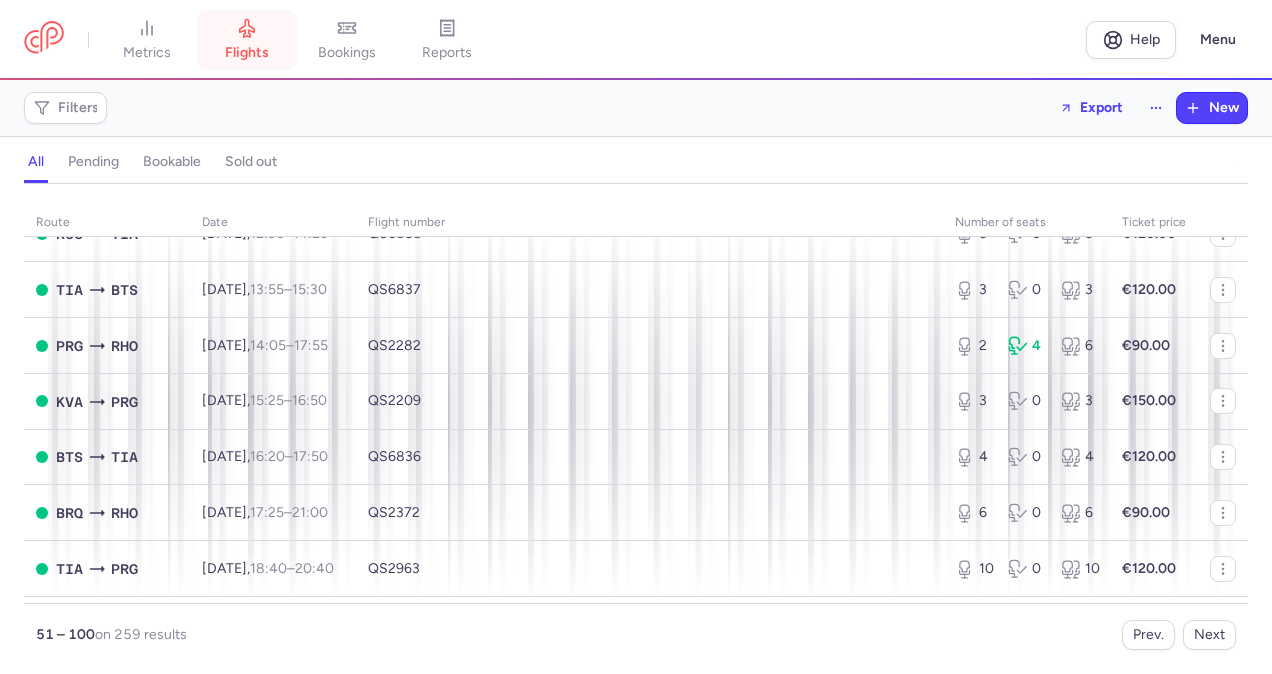 click on "flights" at bounding box center [247, 53] 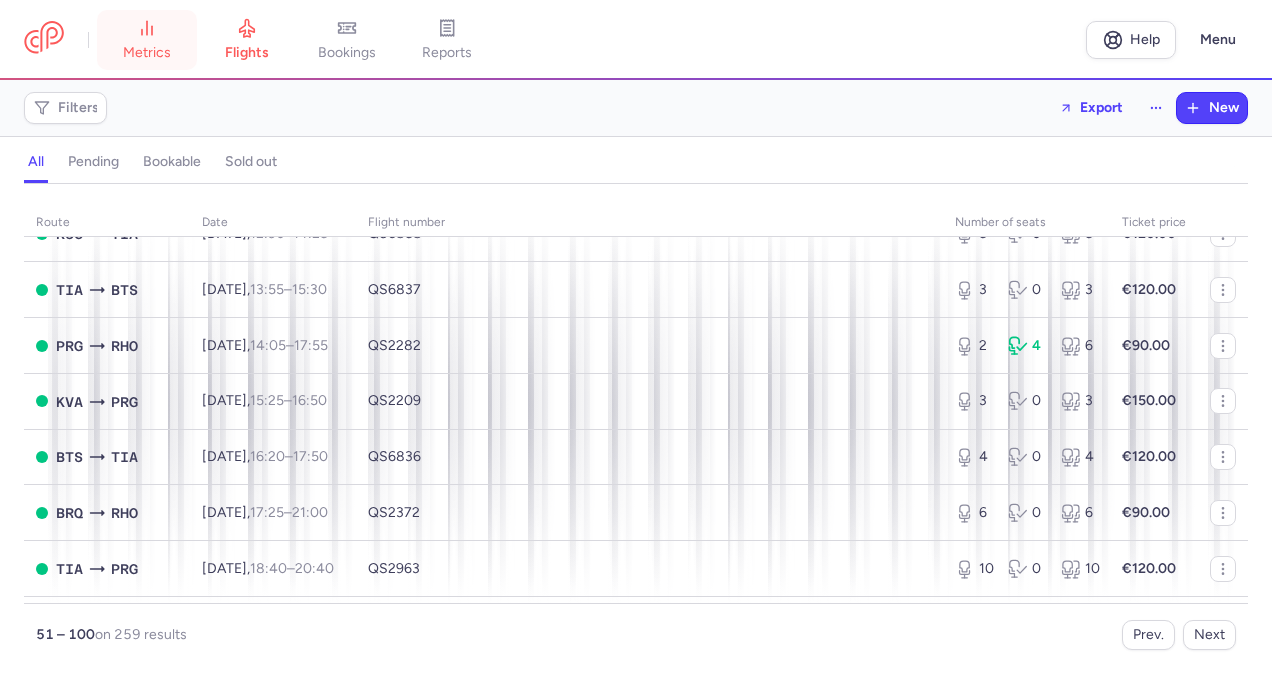 click on "metrics" at bounding box center (147, 40) 